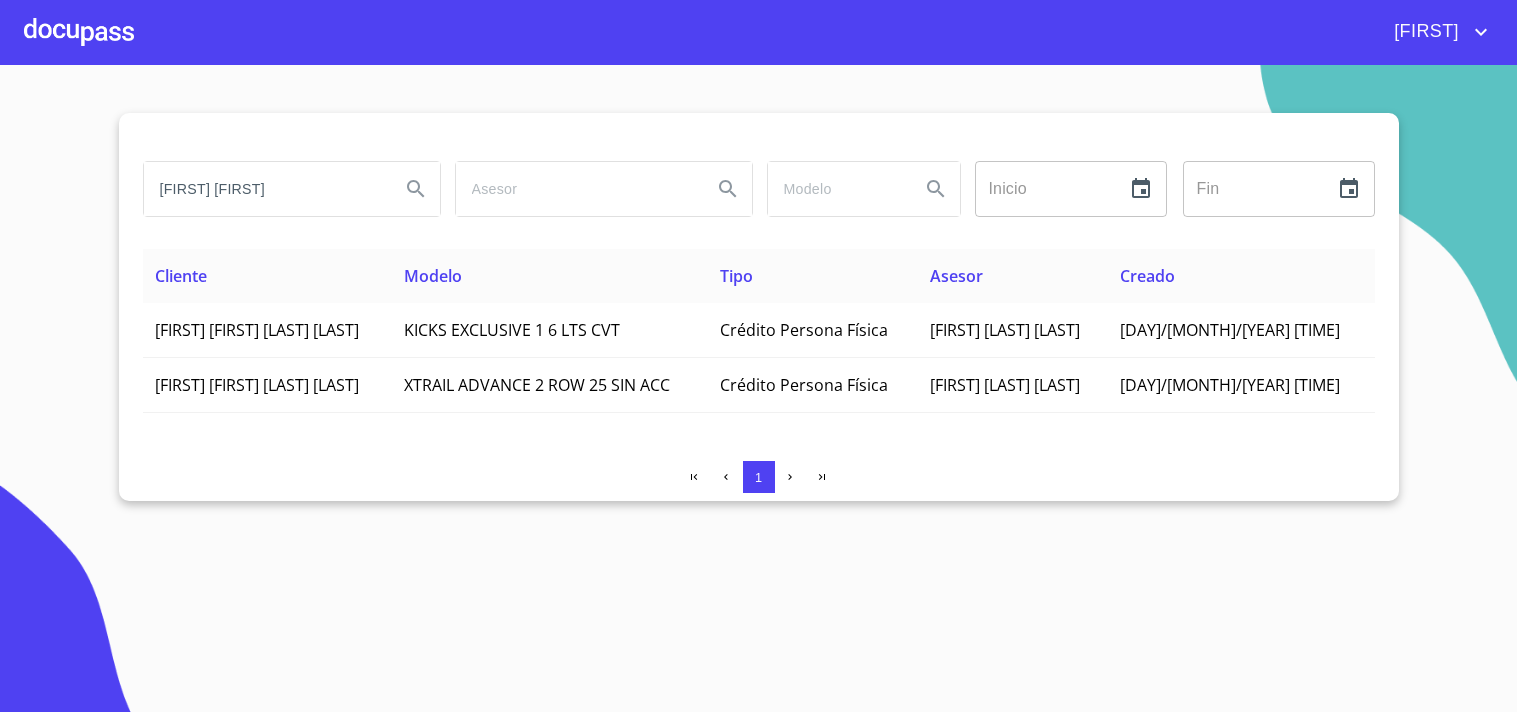 scroll, scrollTop: 0, scrollLeft: 0, axis: both 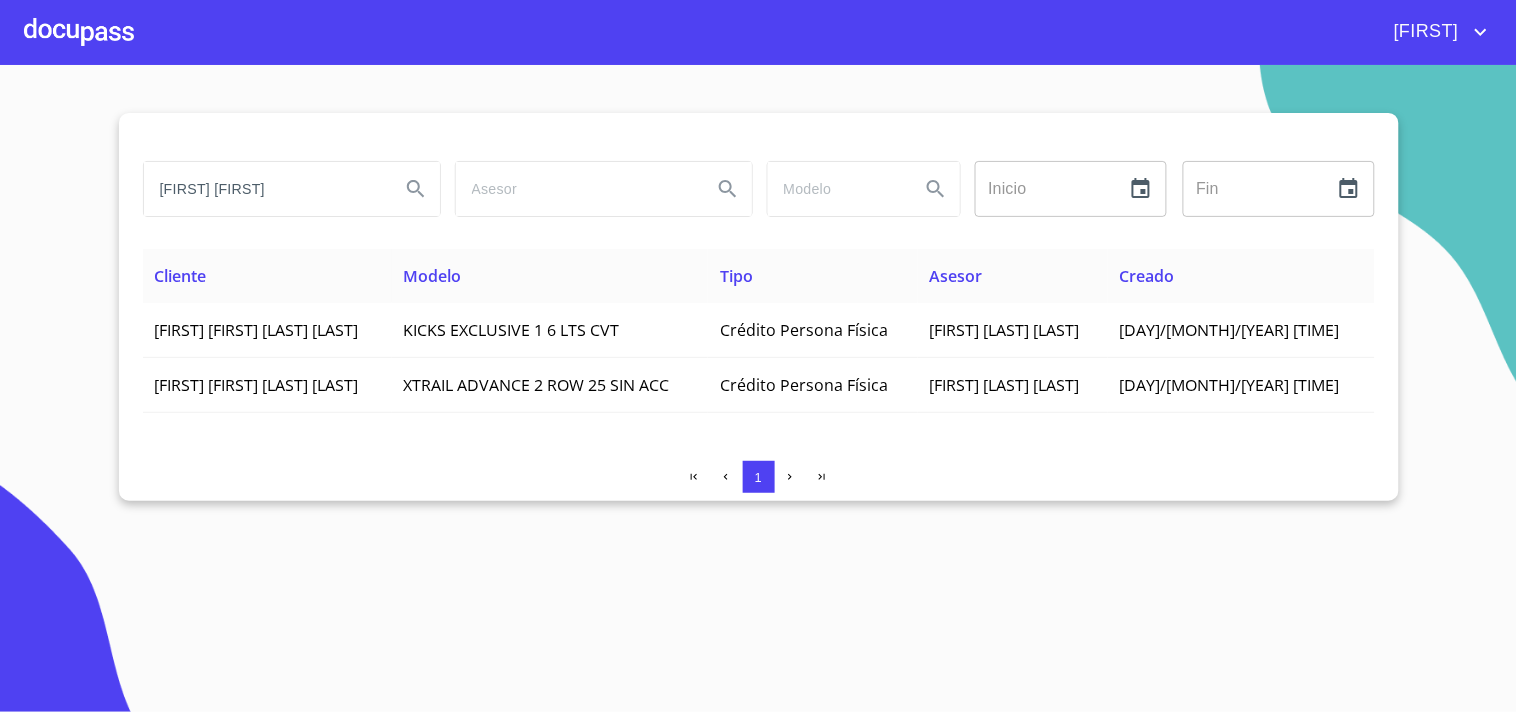 click on "[FIRST] [FIRST]" at bounding box center (264, 189) 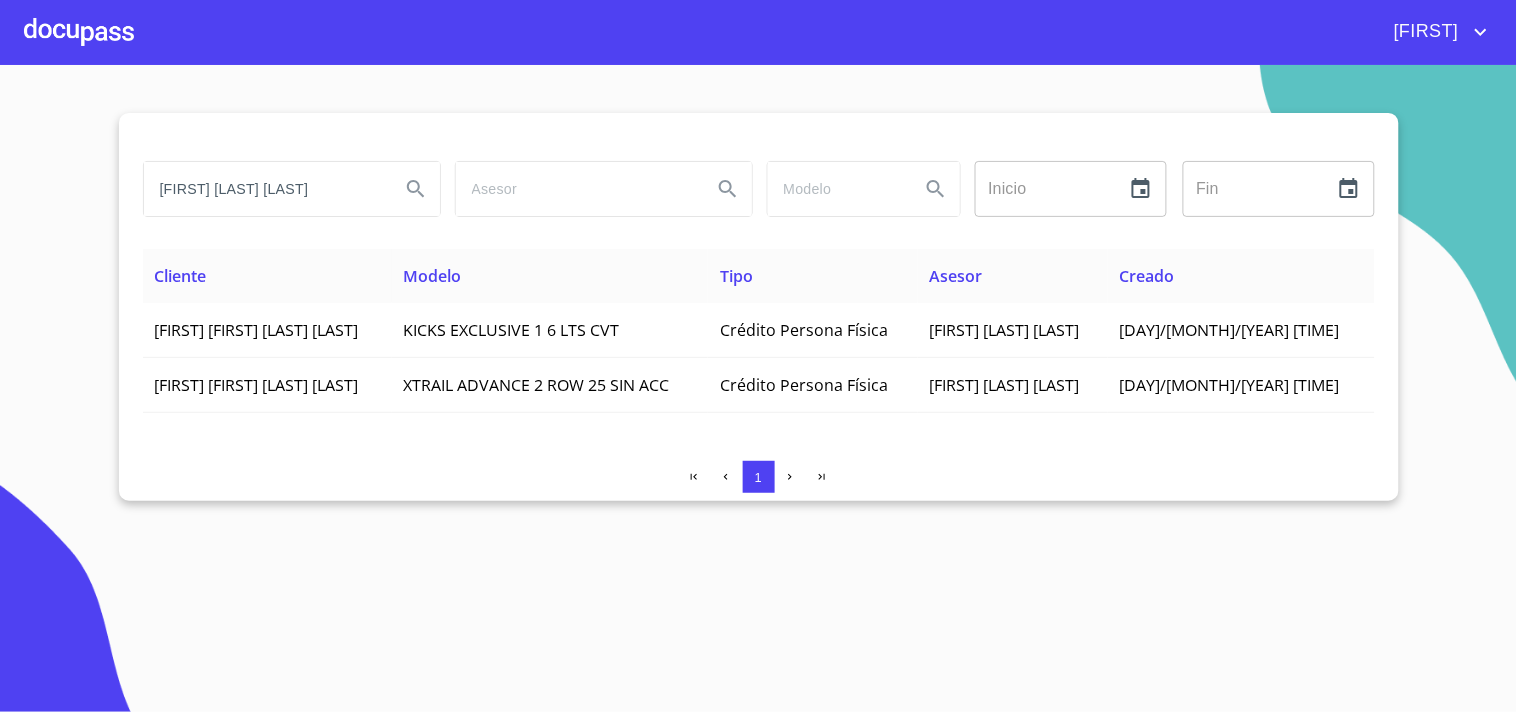 scroll, scrollTop: 0, scrollLeft: 7, axis: horizontal 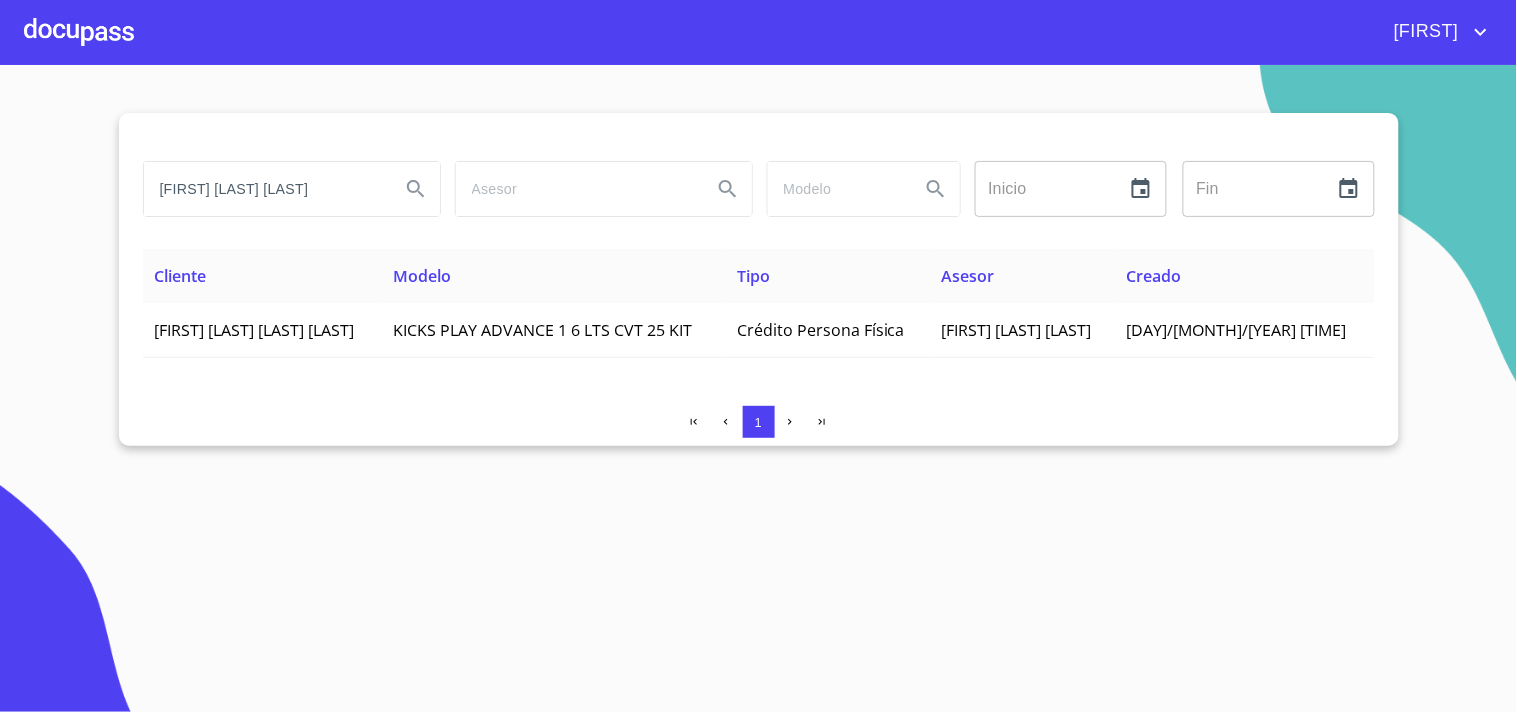 click on "[FIRST] [LAST] [LAST]" at bounding box center (264, 189) 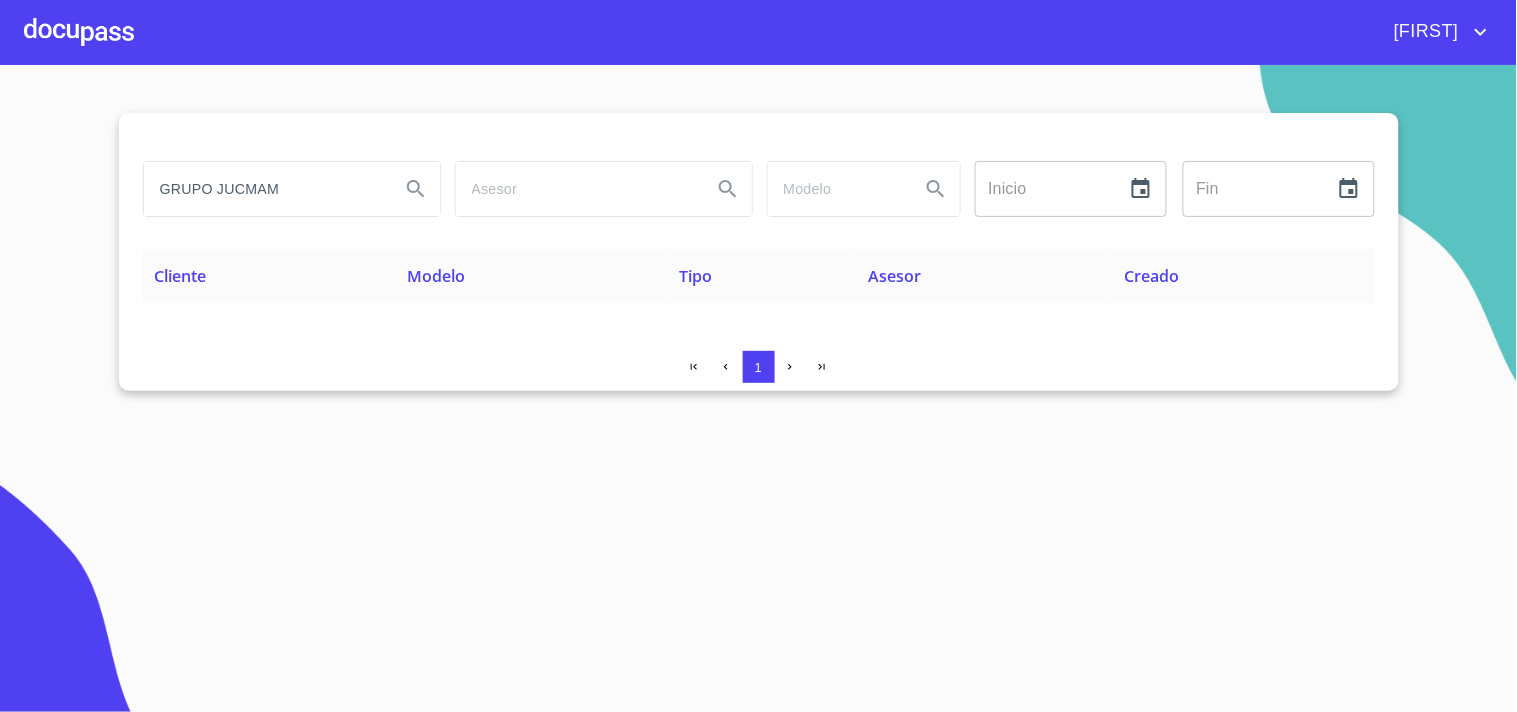 click on "GRUPO JUCMAM" at bounding box center (264, 189) 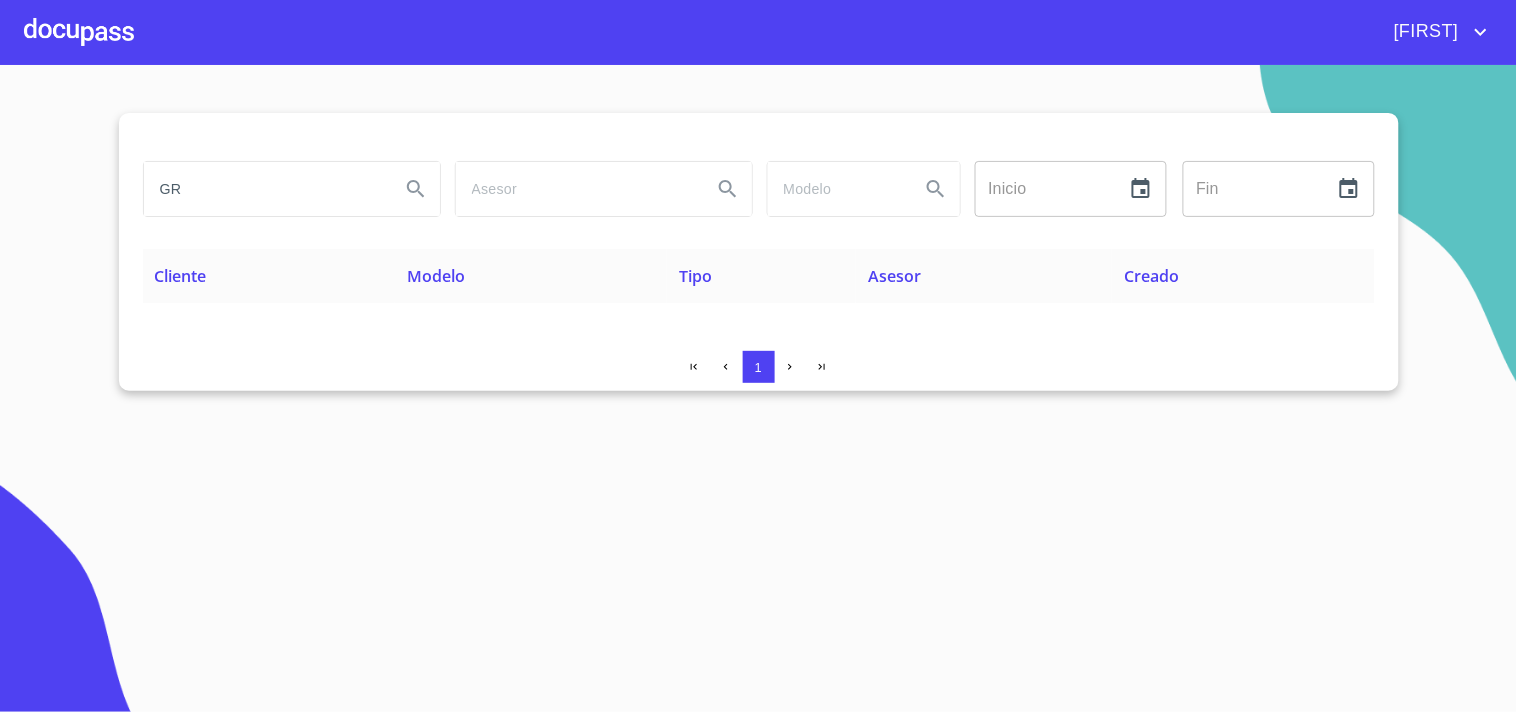 type on "G" 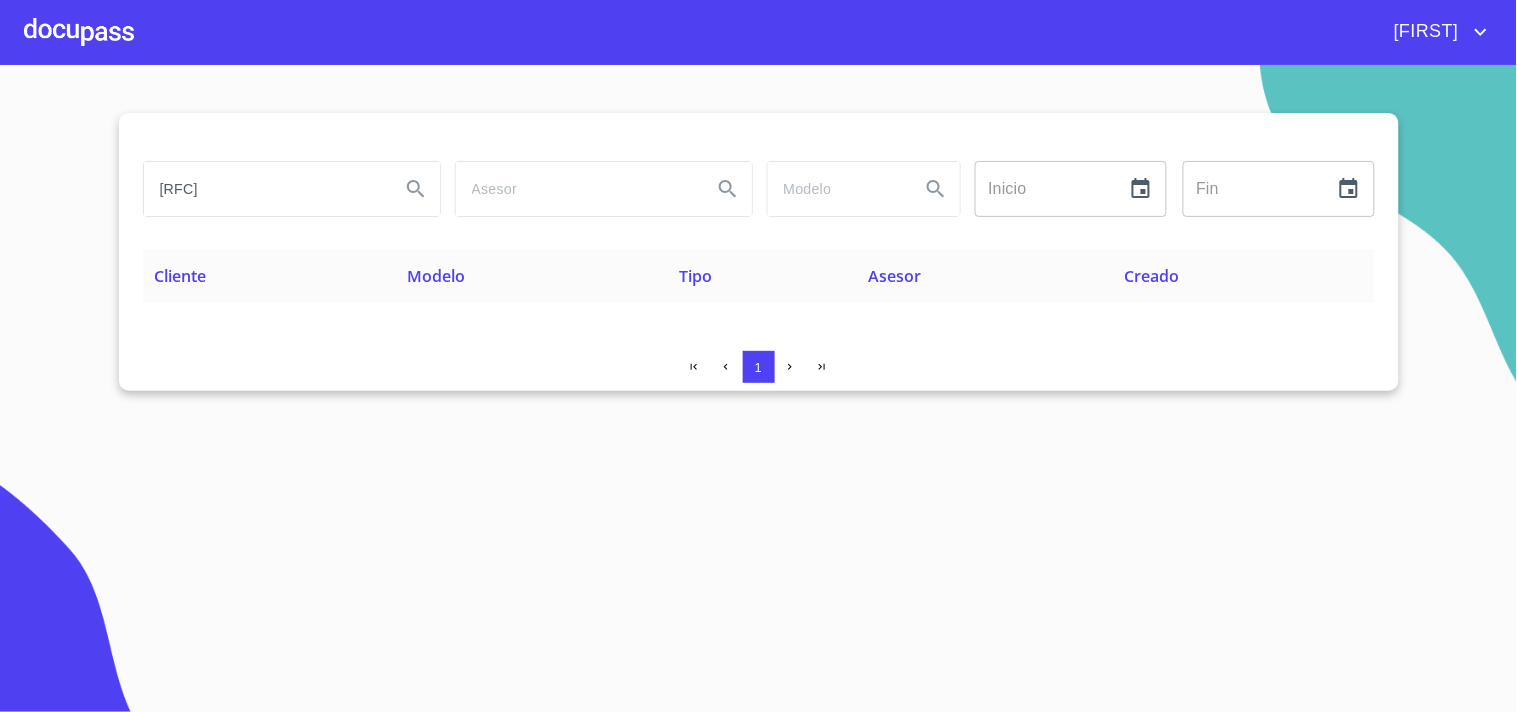 click on "[RFC]" at bounding box center (264, 189) 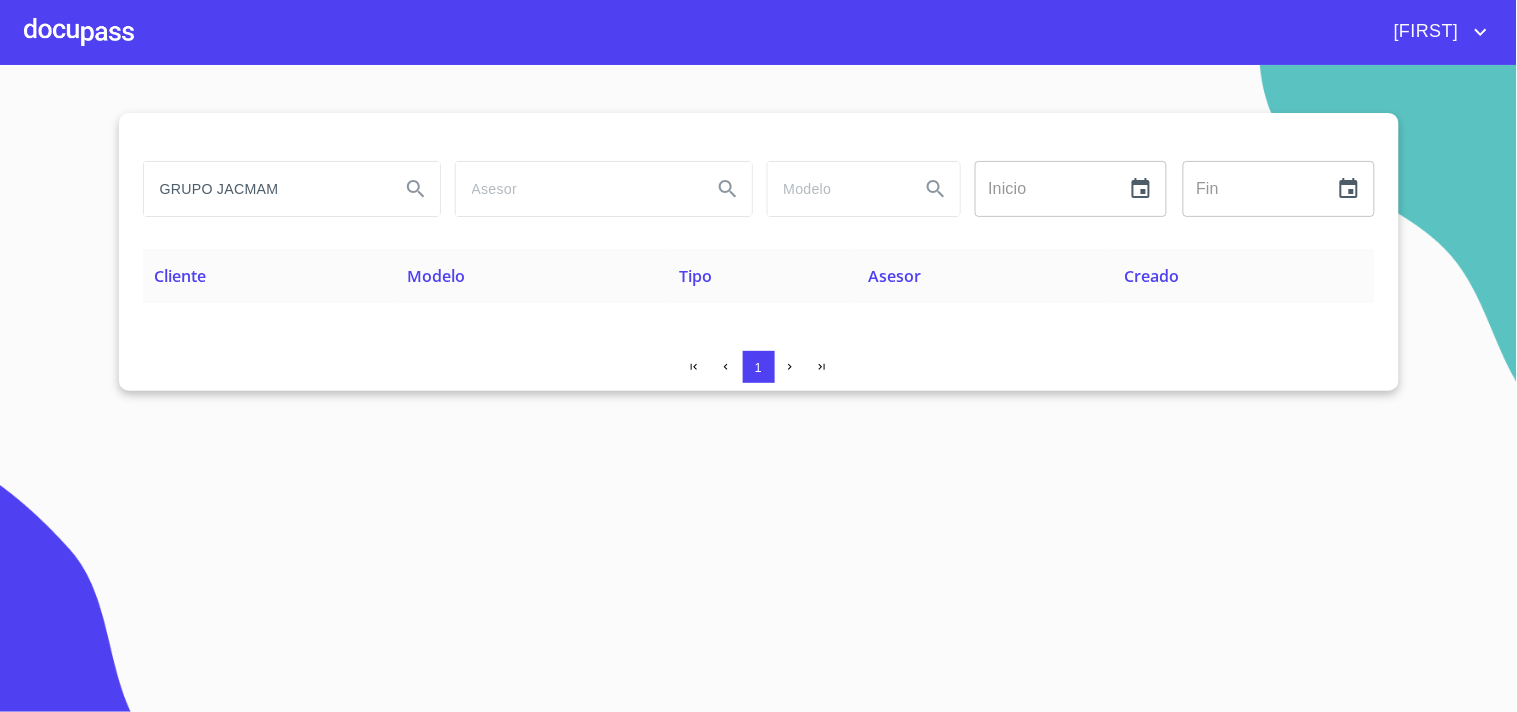 type on "GRUPO JACMAM" 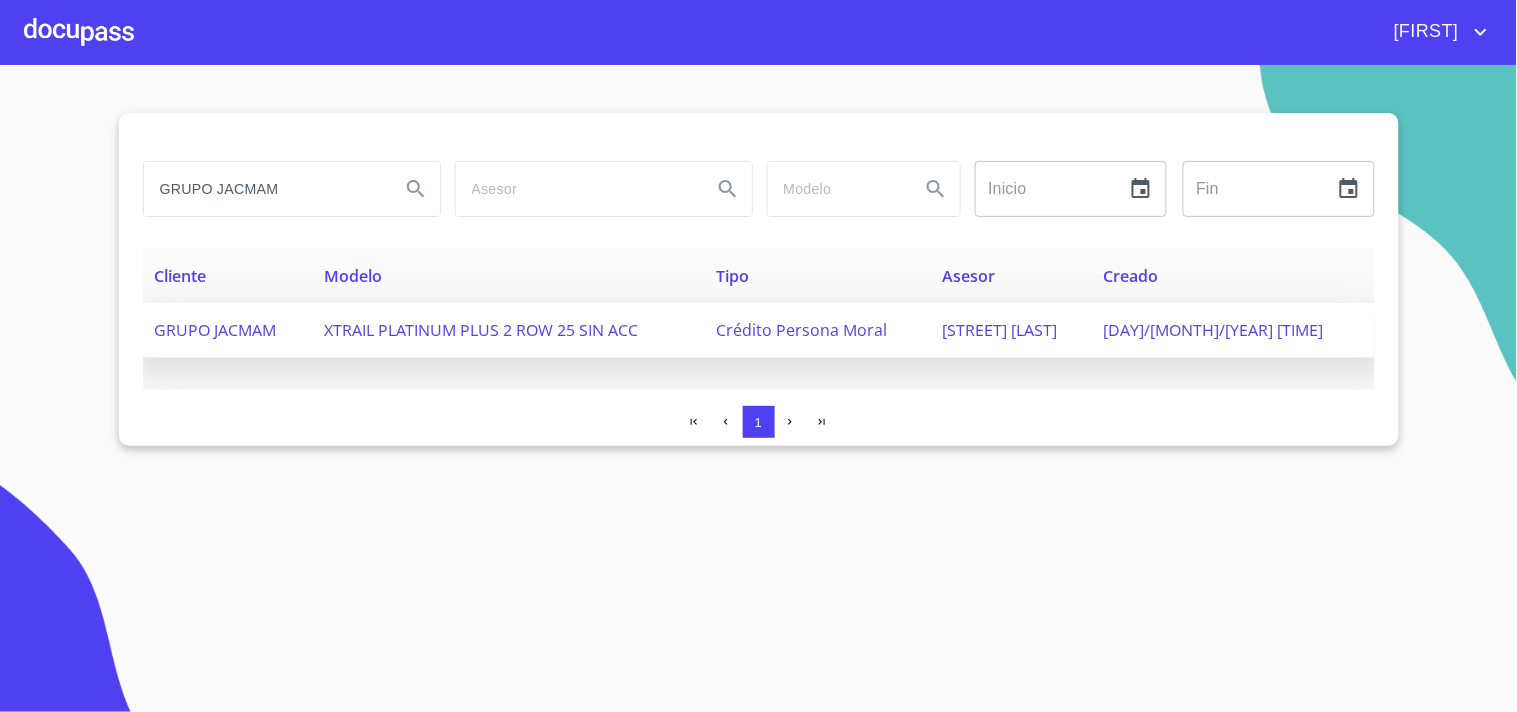 click on "GRUPO JACMAM" at bounding box center (227, 330) 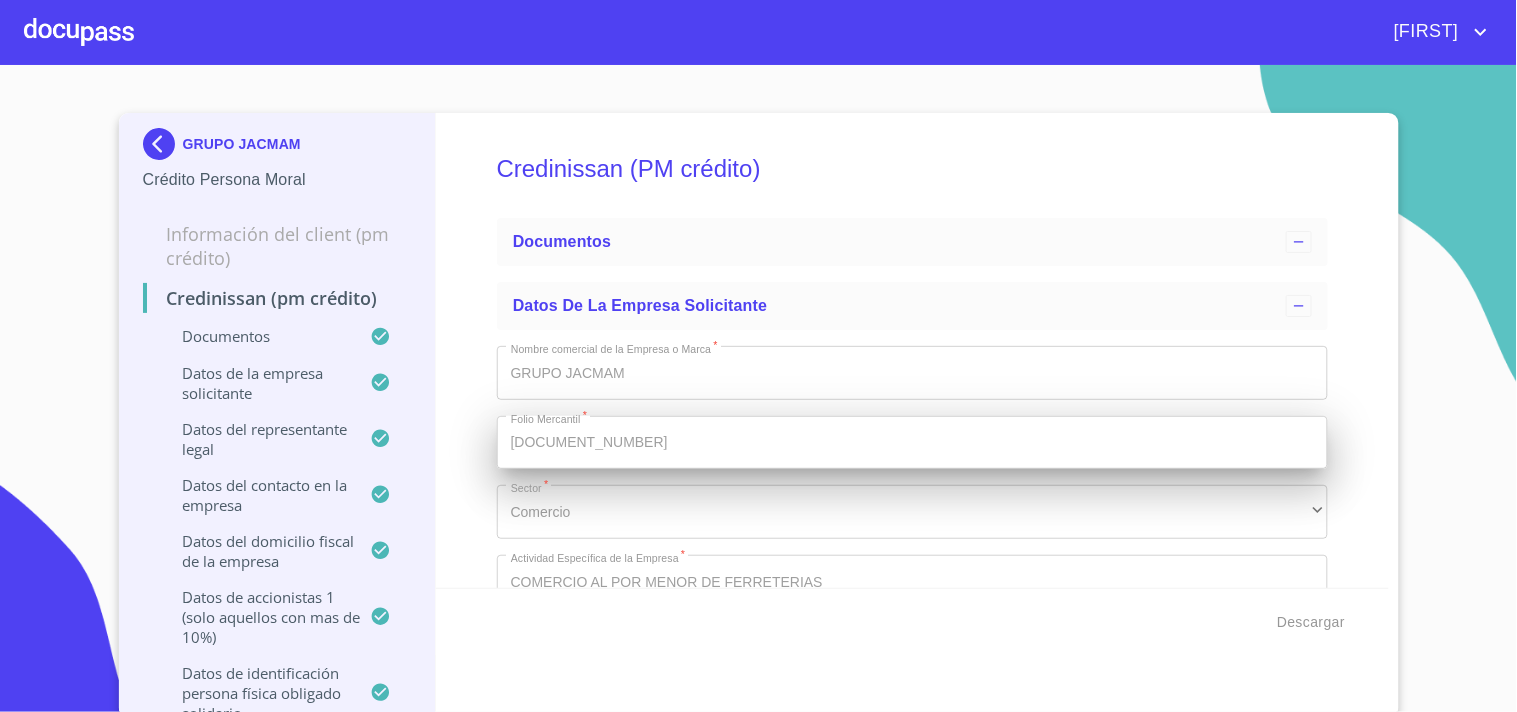 type 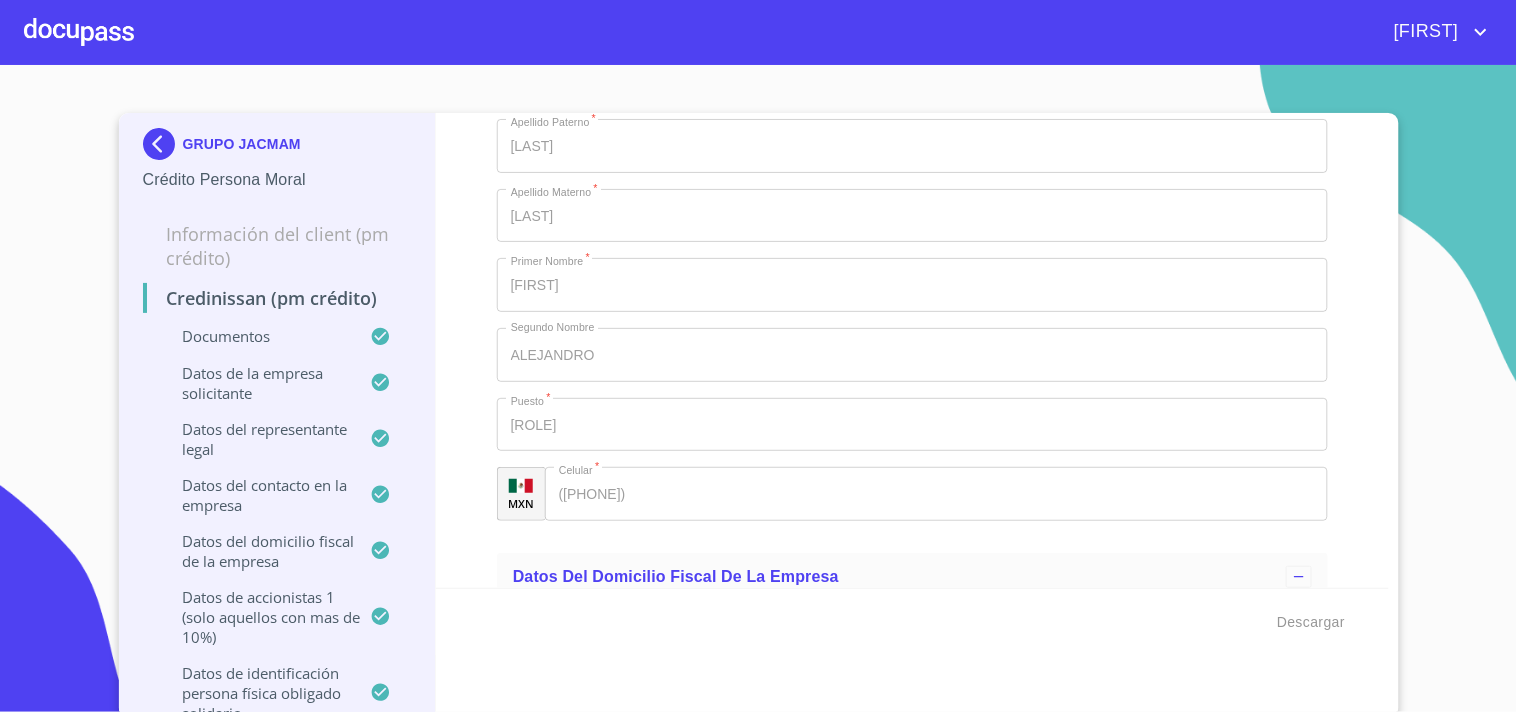 scroll, scrollTop: 4086, scrollLeft: 0, axis: vertical 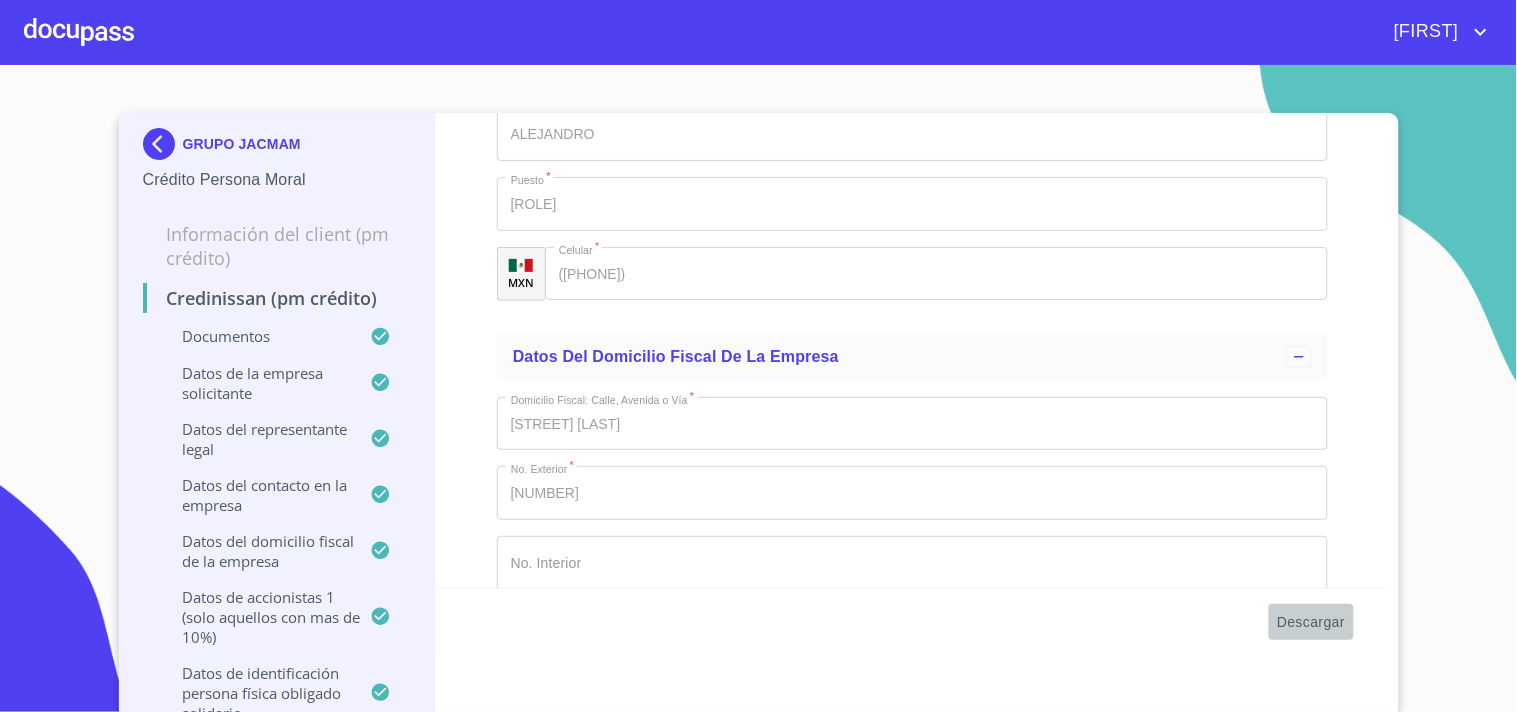 click on "Descargar" at bounding box center [1311, 622] 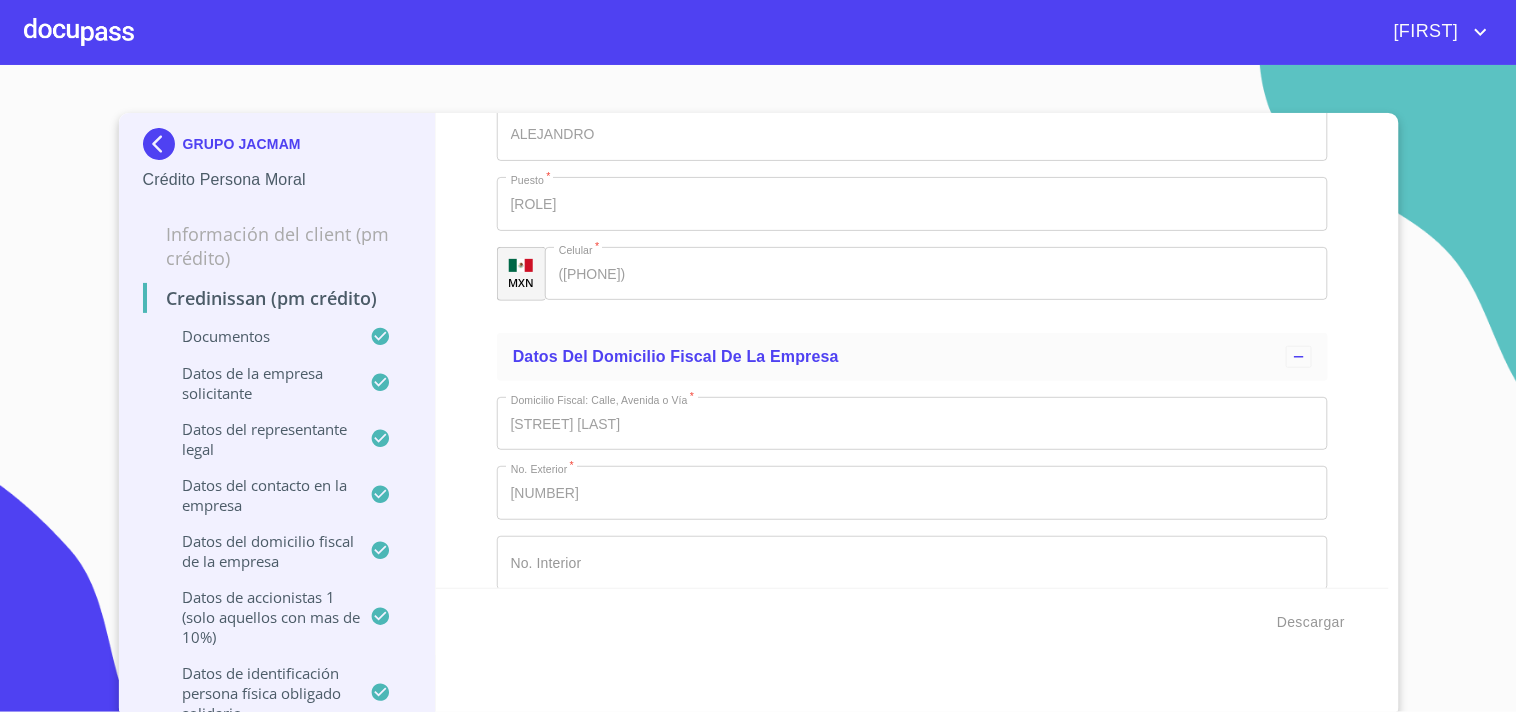 type 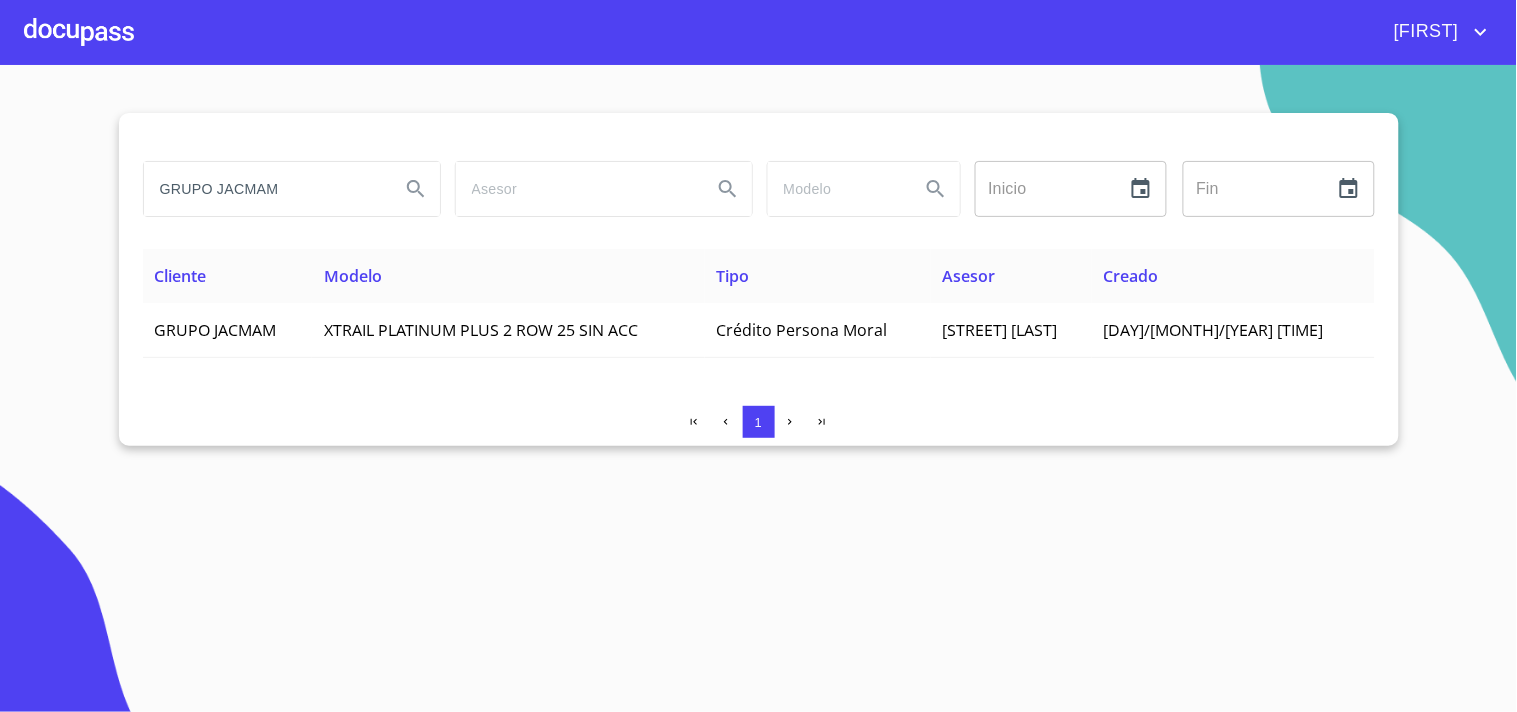 click on "GRUPO JACMAM" at bounding box center (264, 189) 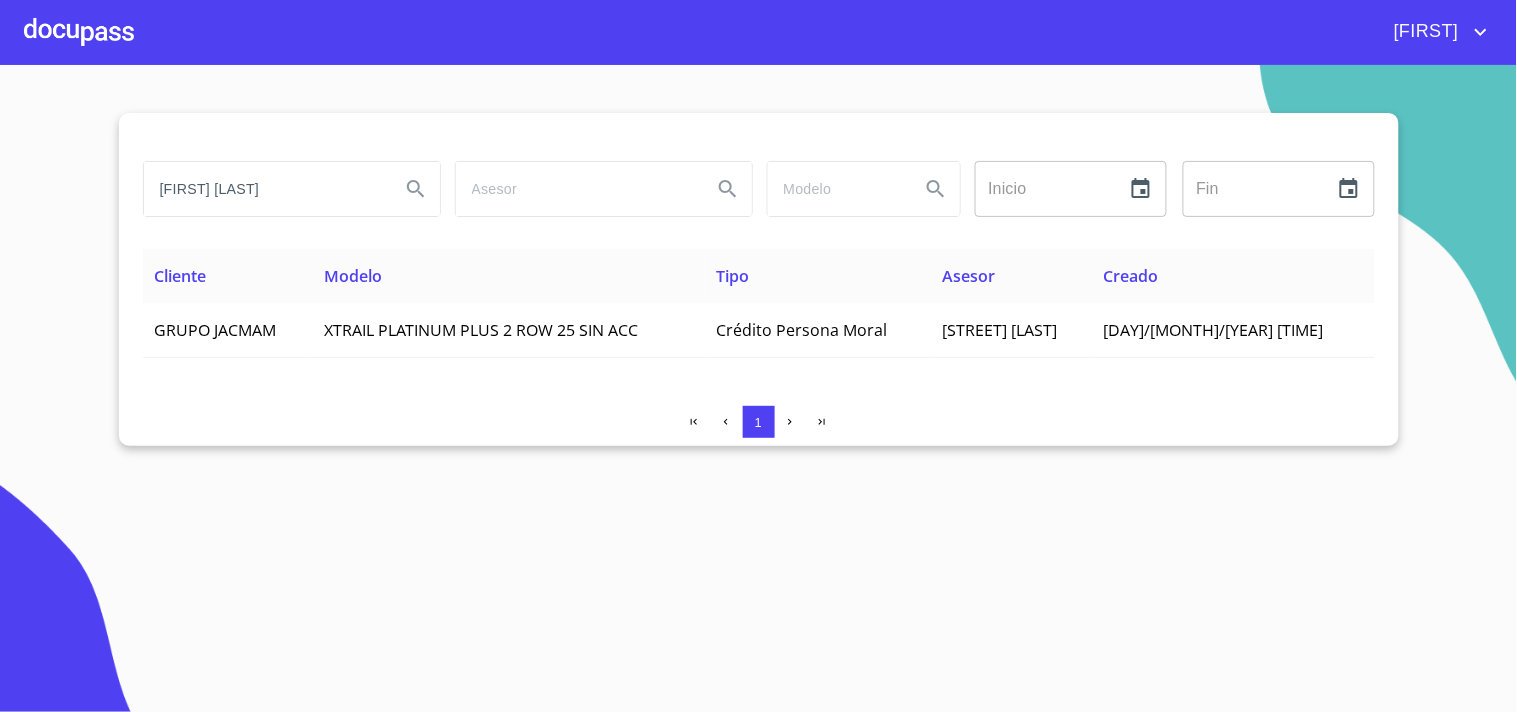 type on "[FIRST] [LAST]" 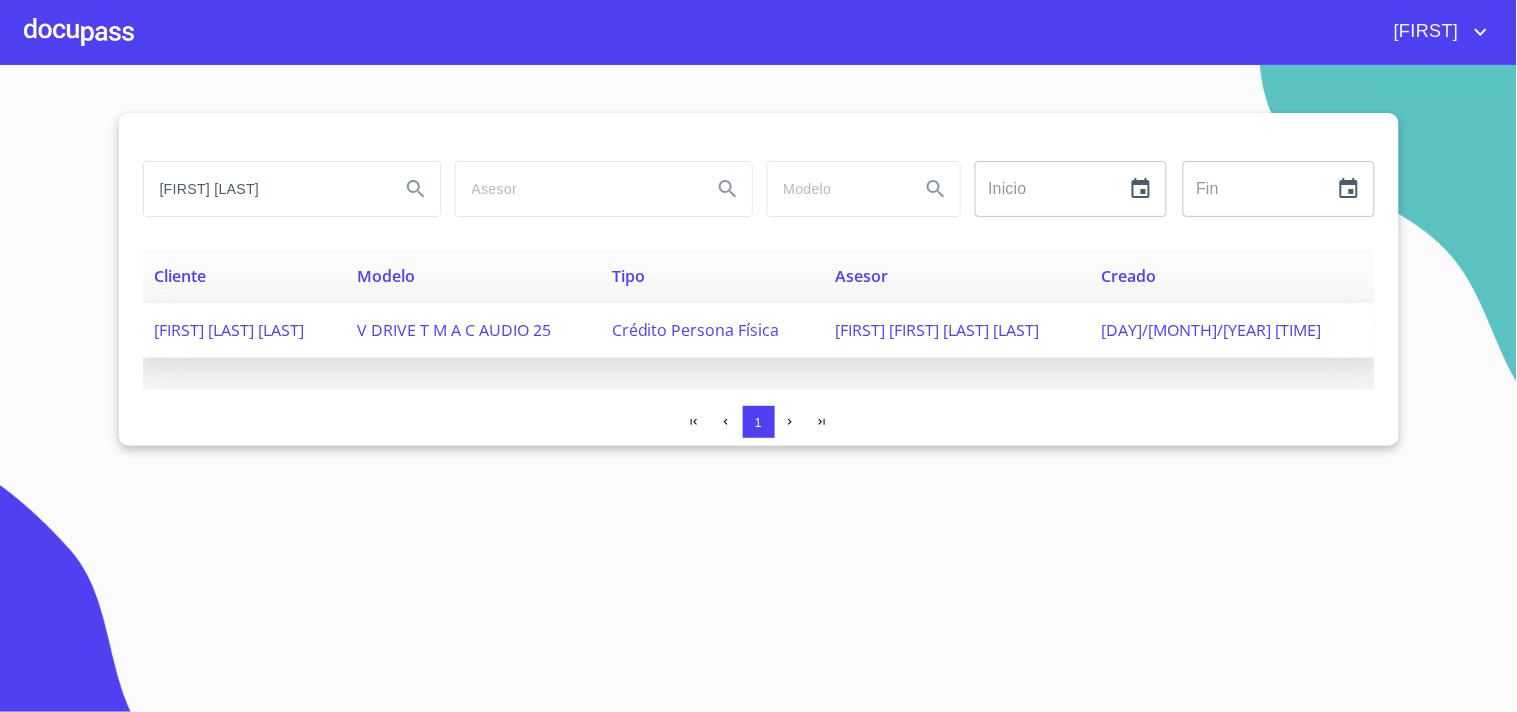 click on "[FIRST] [LAST] [LAST]" at bounding box center (230, 330) 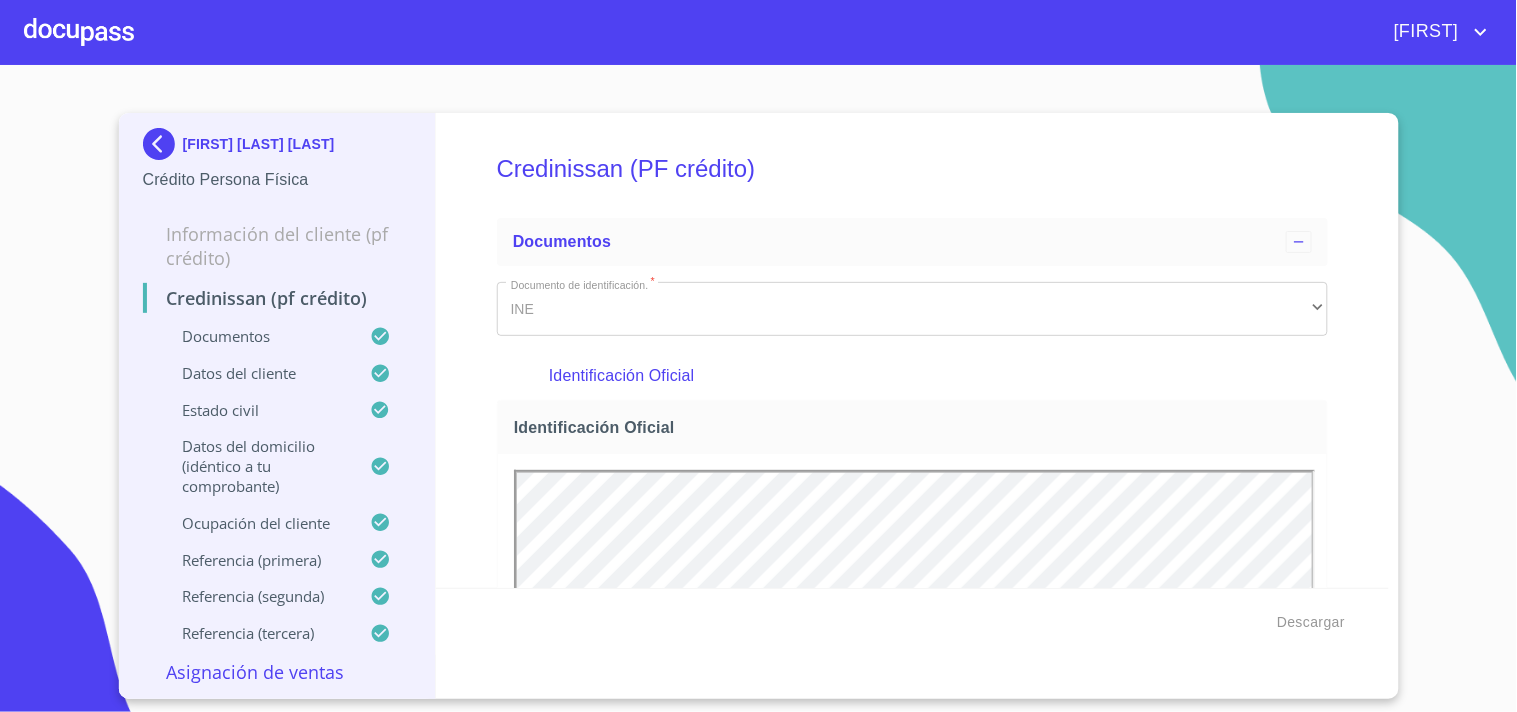 scroll, scrollTop: 0, scrollLeft: 0, axis: both 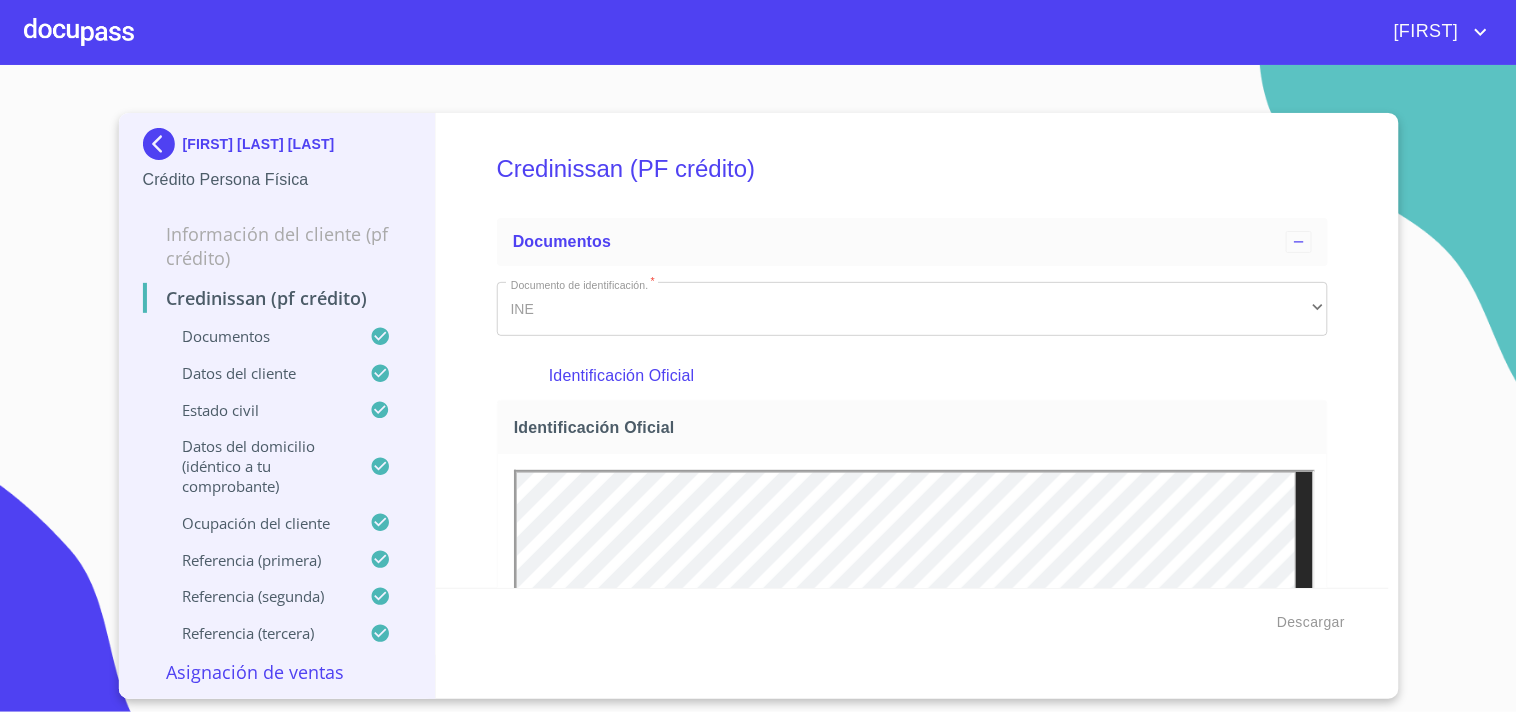 click on "[LAST] [LAST] [FIRST]" at bounding box center (758, 388) 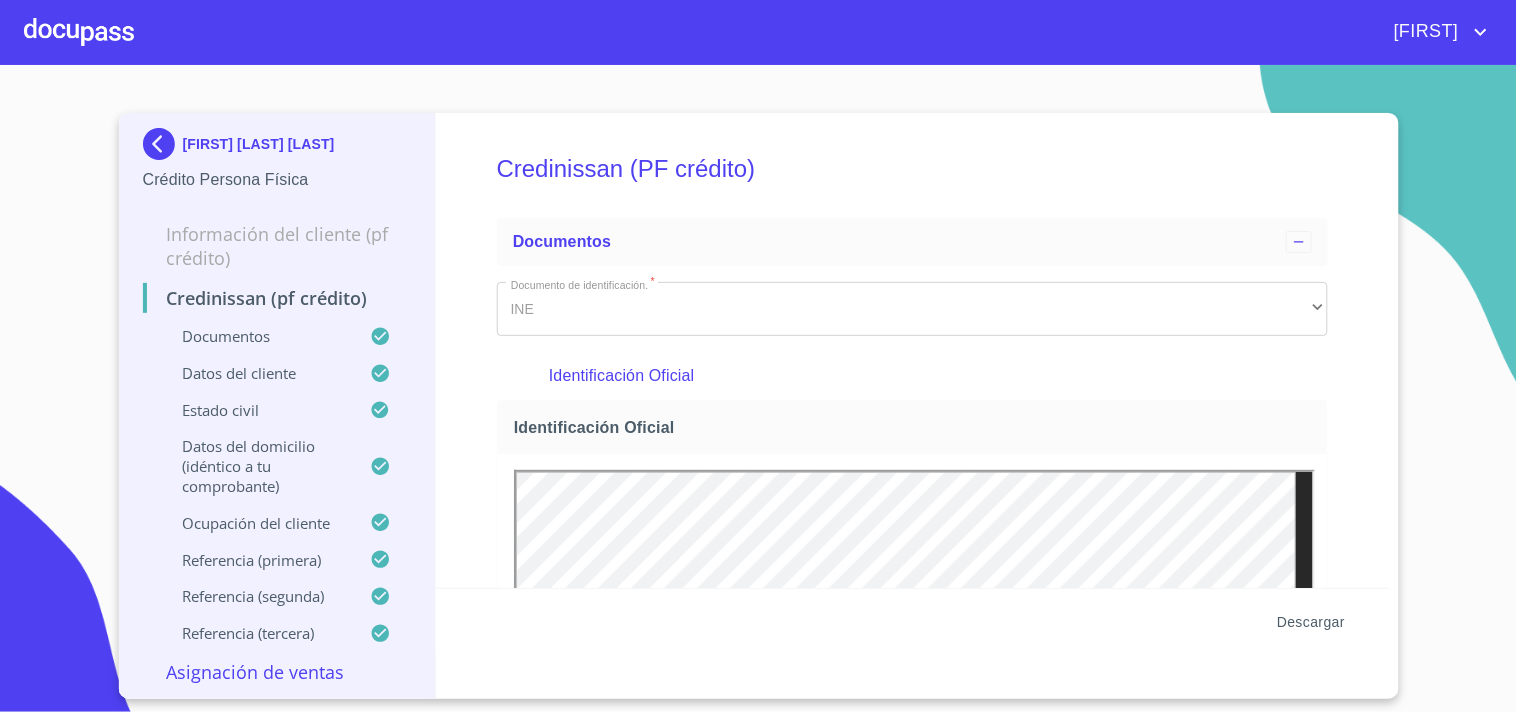 click on "Descargar" at bounding box center [1311, 622] 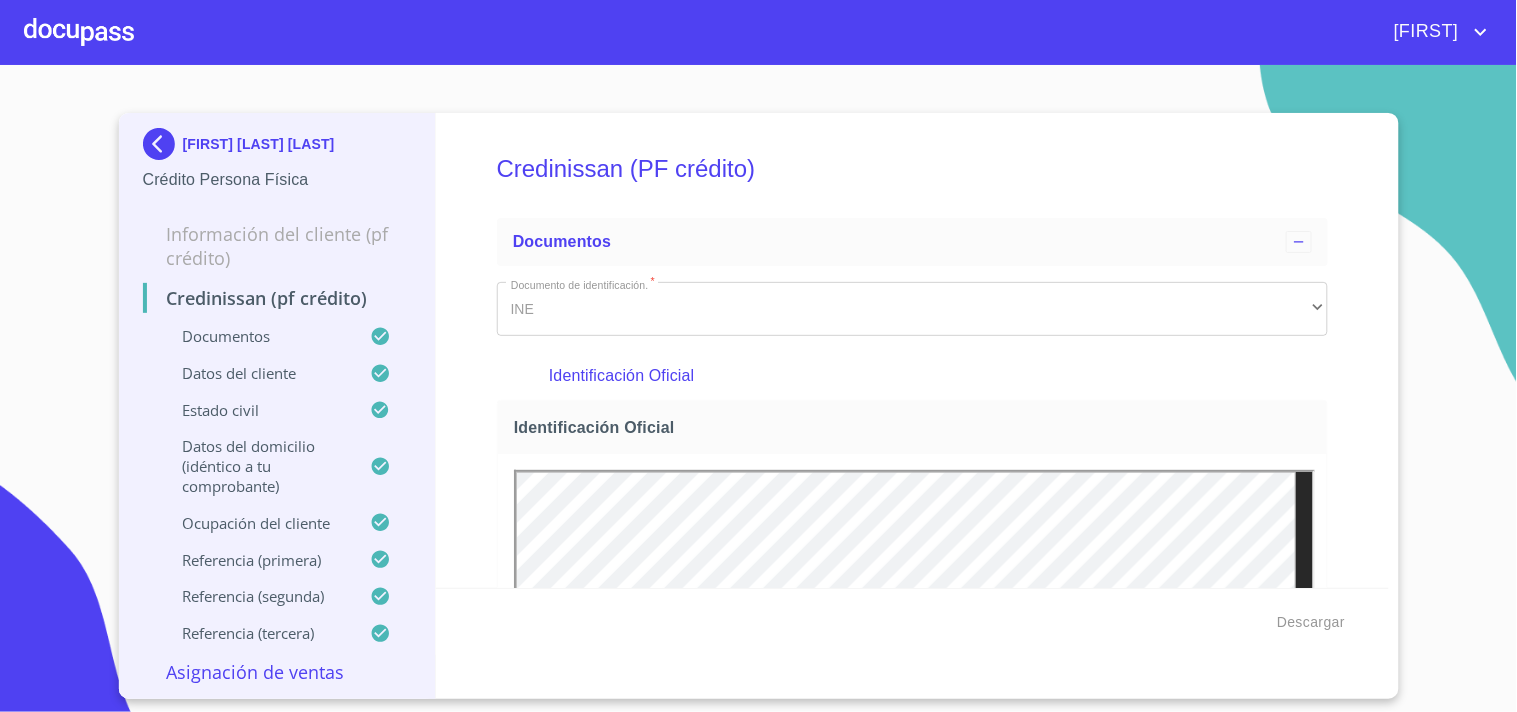 click at bounding box center (163, 144) 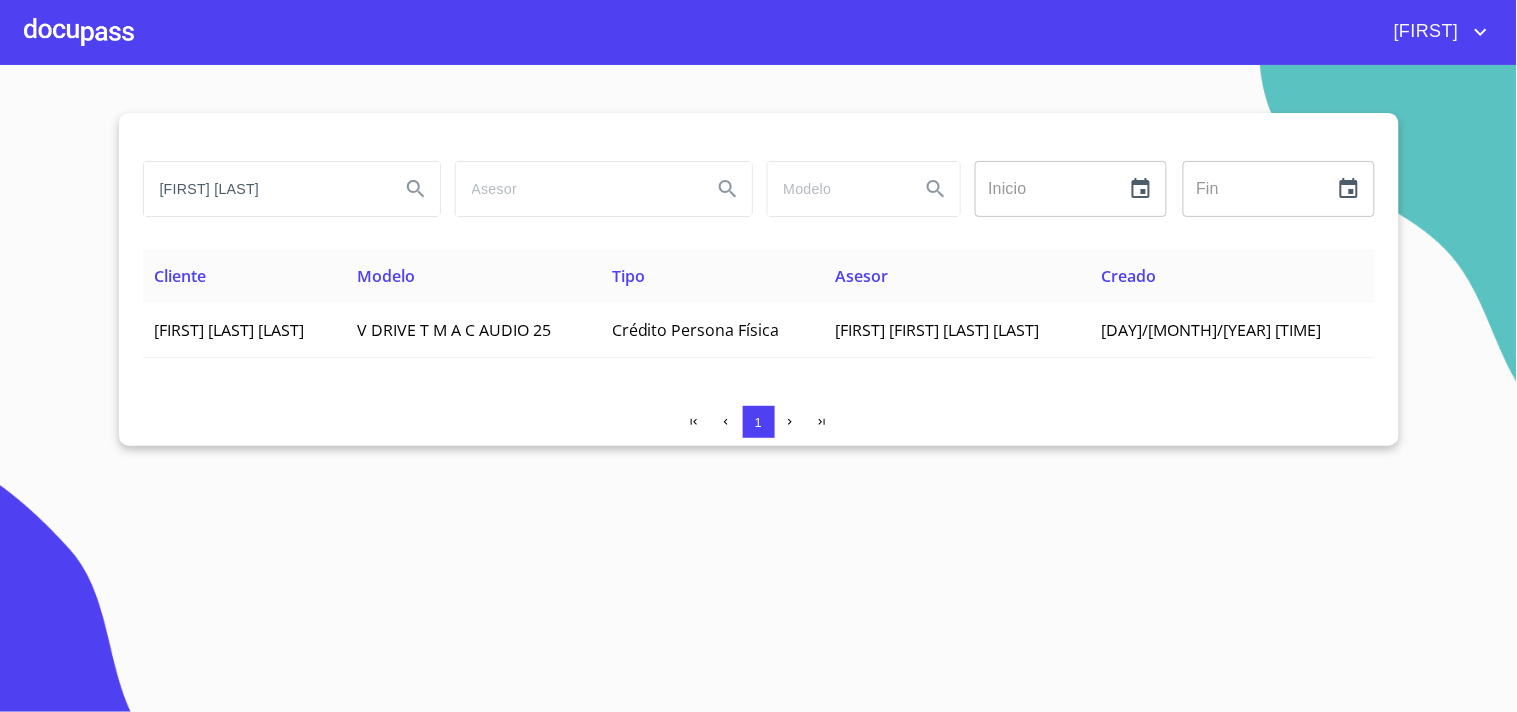 click on "[FIRST] [LAST]" at bounding box center (264, 189) 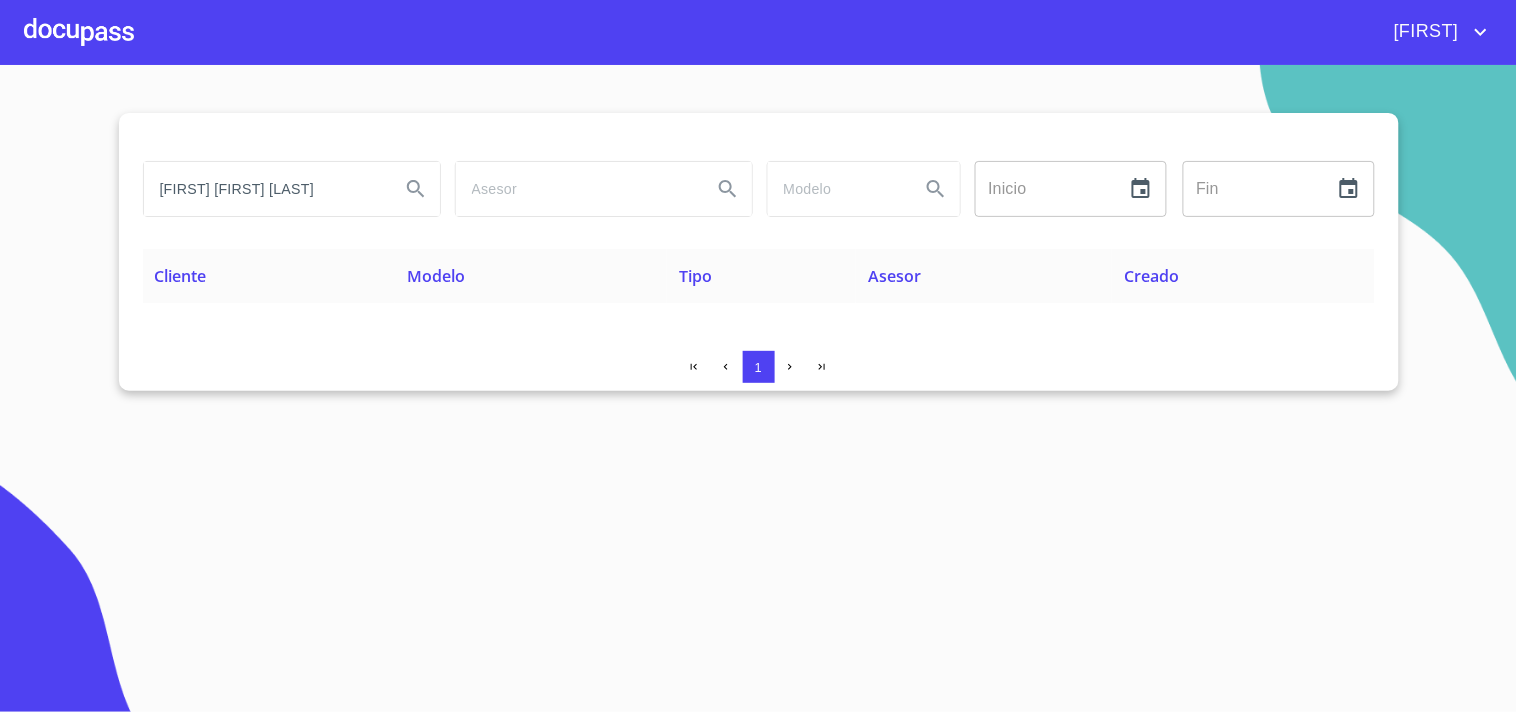 click on "[FIRST] [FIRST] [LAST]" at bounding box center (264, 189) 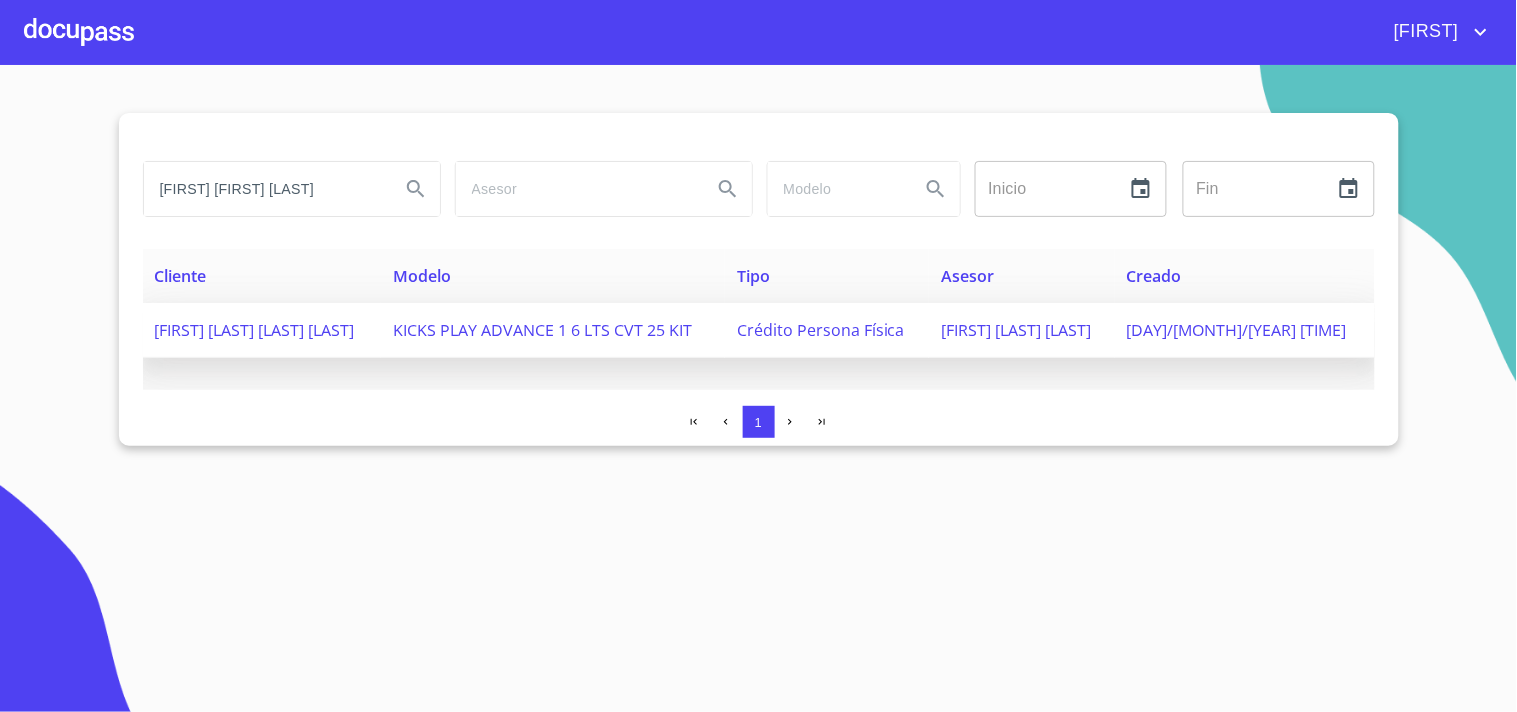 click on "[FIRST] [LAST] [LAST] [LAST]" at bounding box center (255, 330) 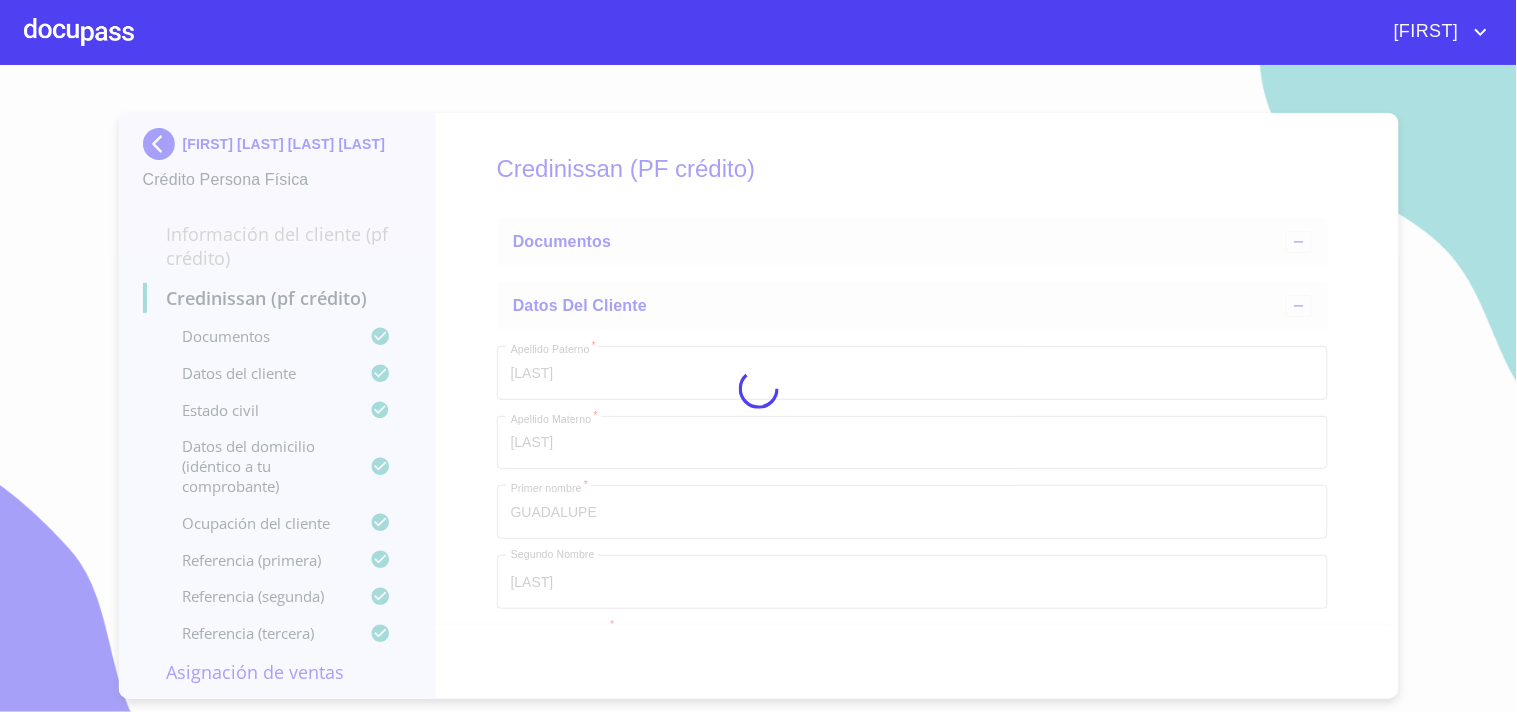 type on "[DAY] de [MONTH]. de [YEAR]" 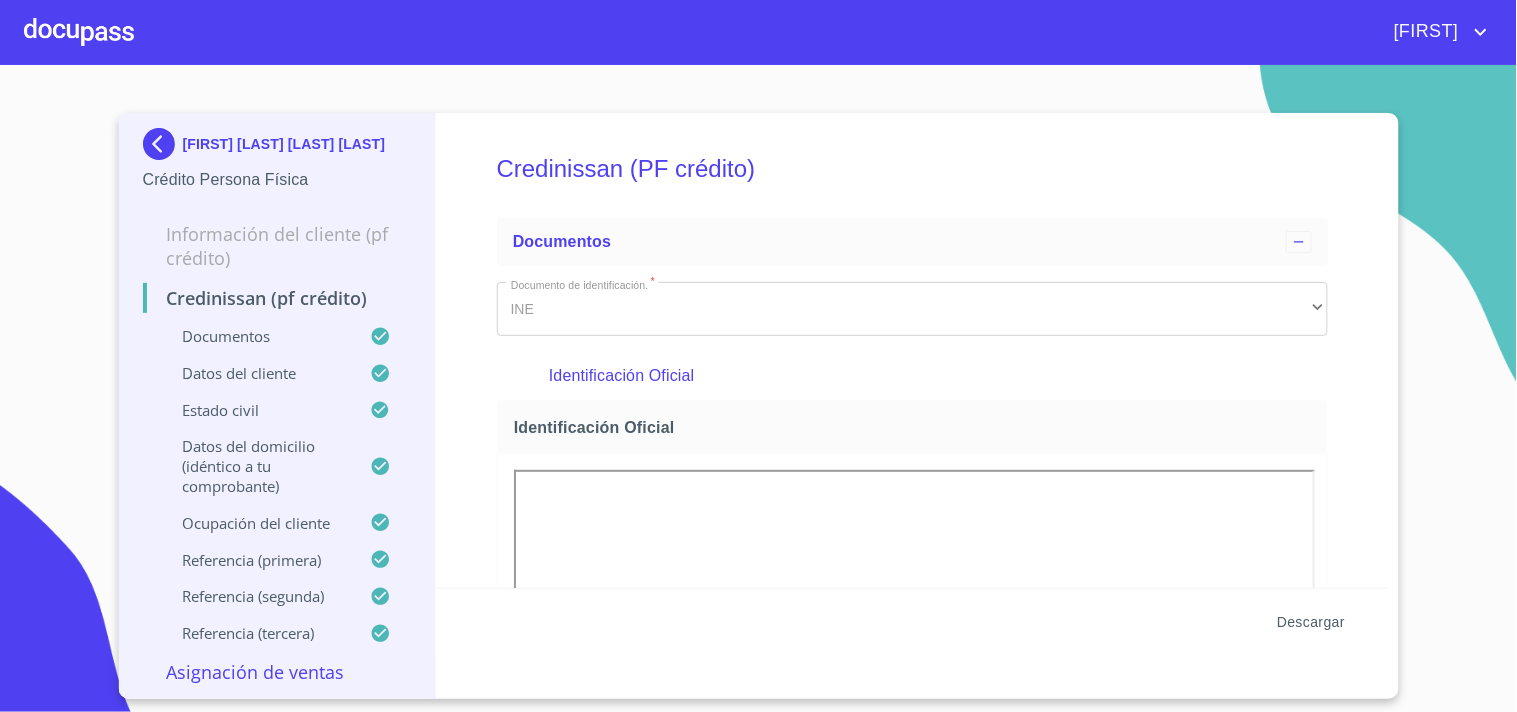 click on "Descargar" at bounding box center [1311, 622] 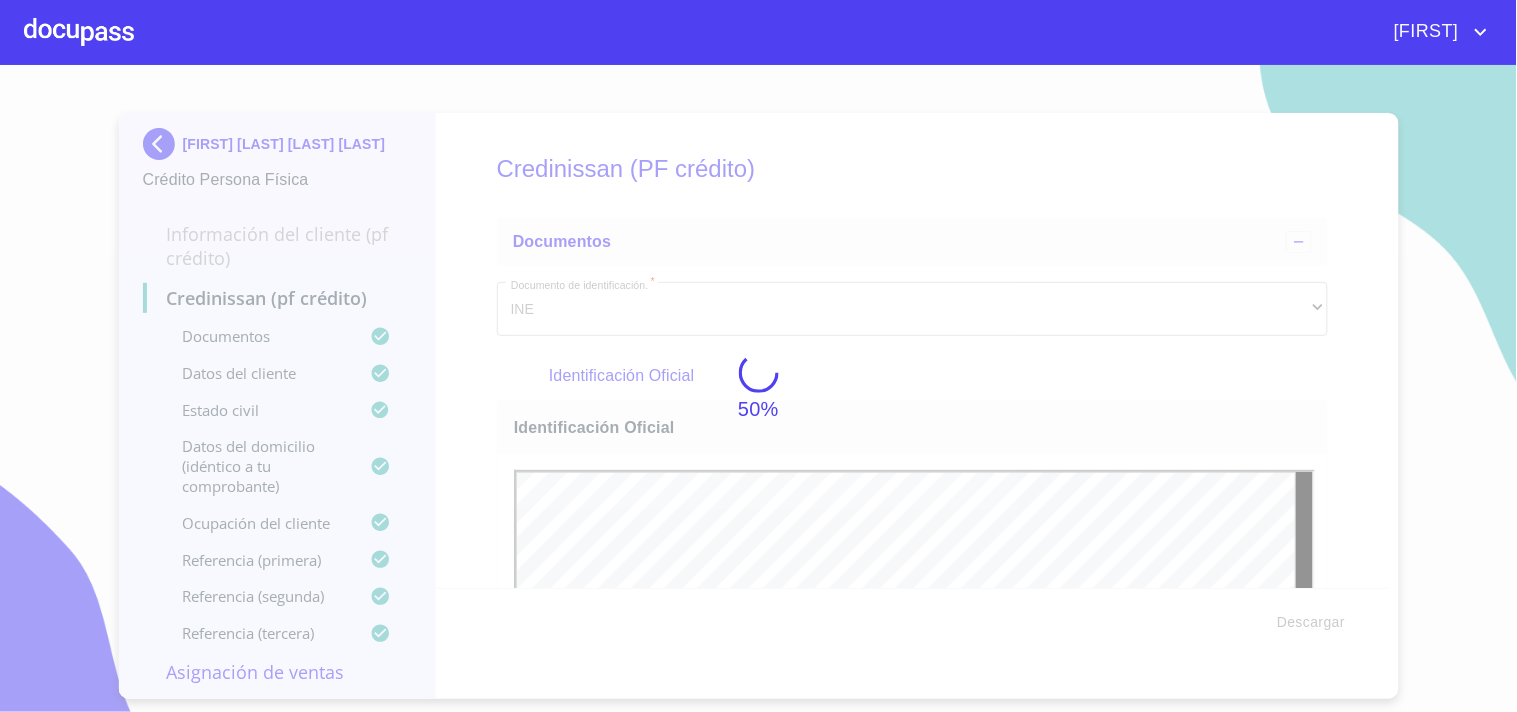 scroll, scrollTop: 0, scrollLeft: 0, axis: both 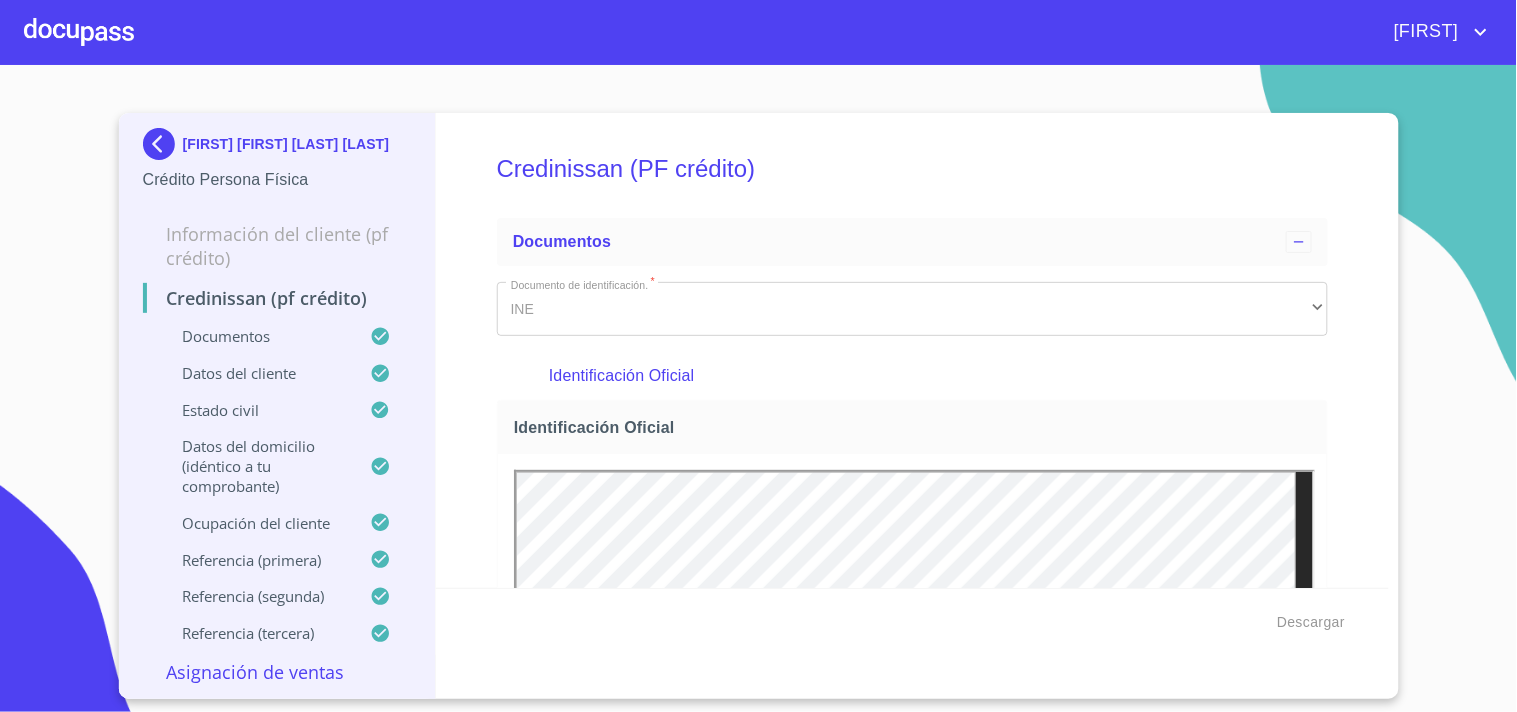 type 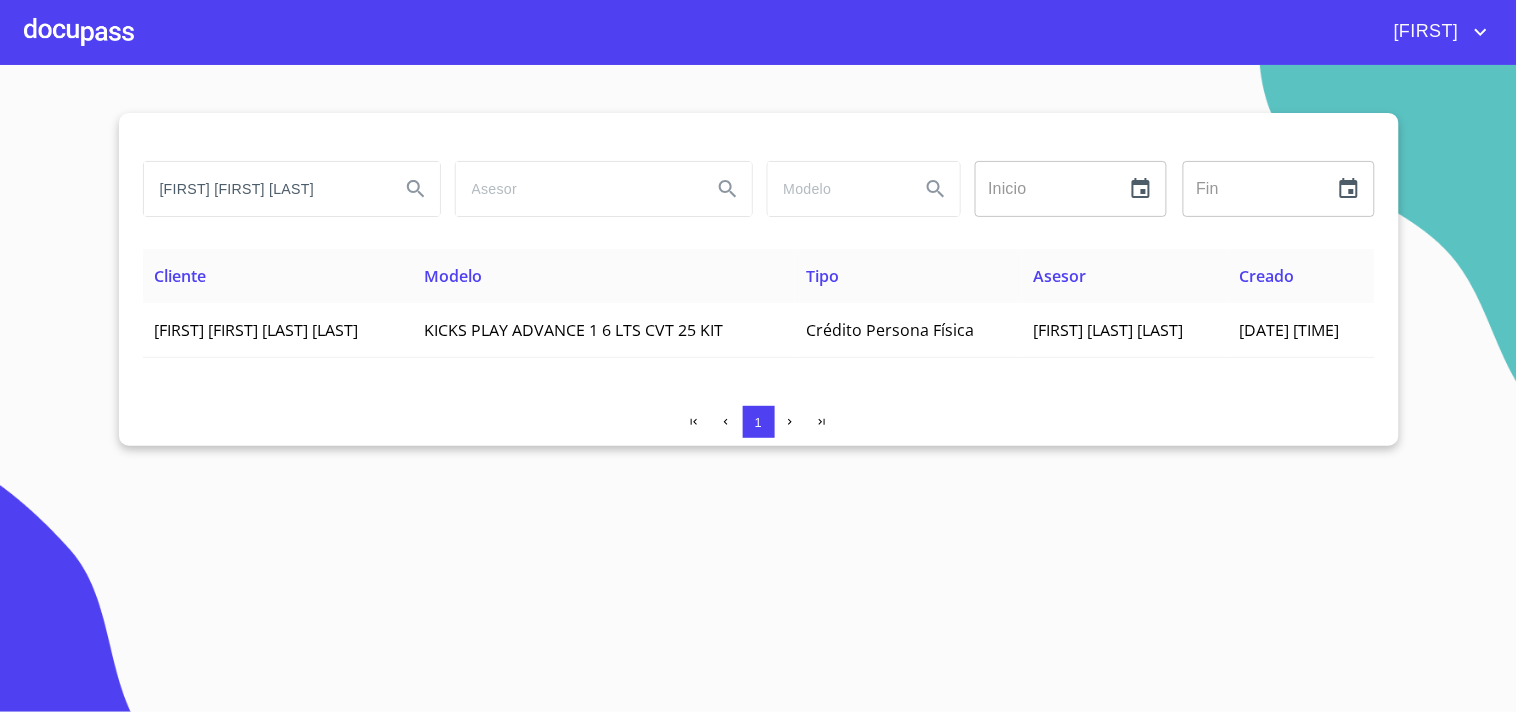 click on "[FIRST] [FIRST] [LAST]" at bounding box center [264, 189] 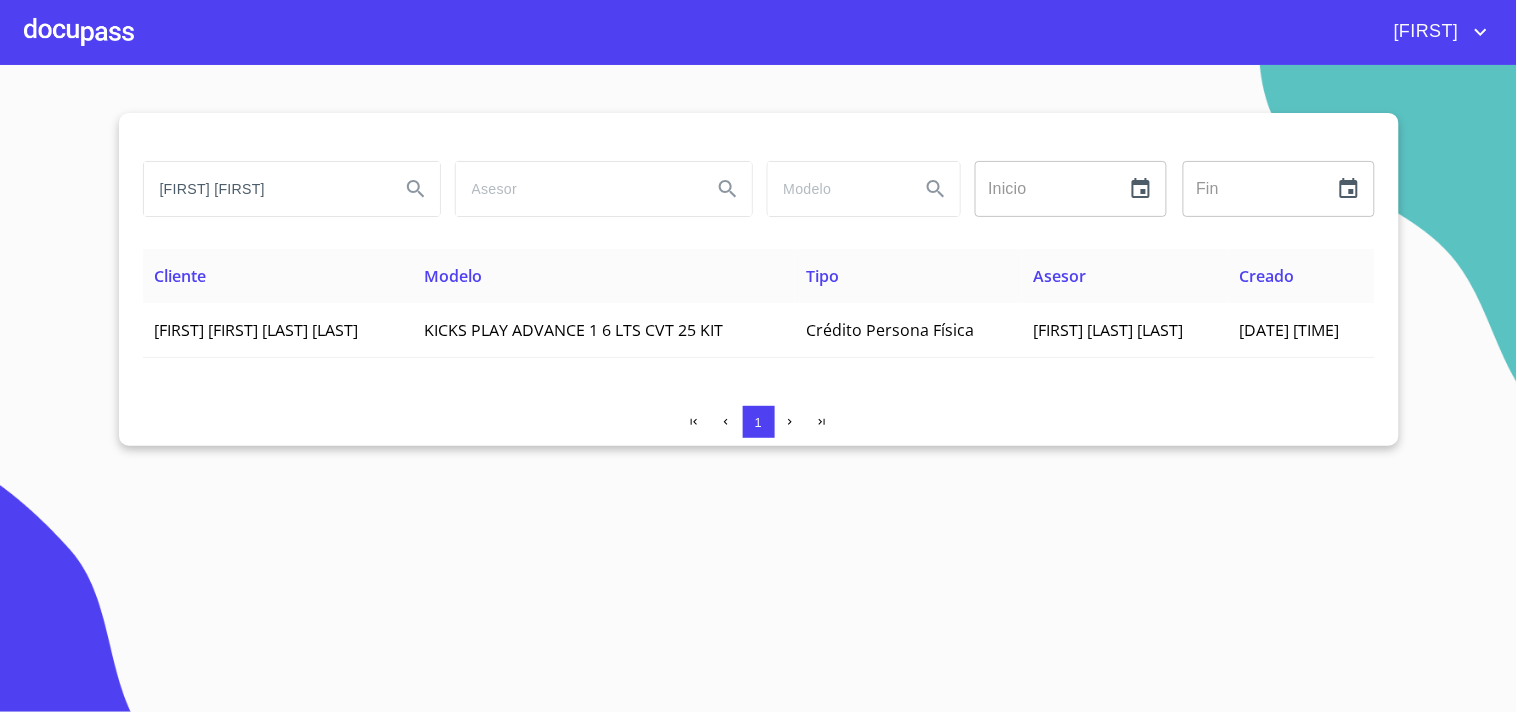 type on "HILDA AZUCENA" 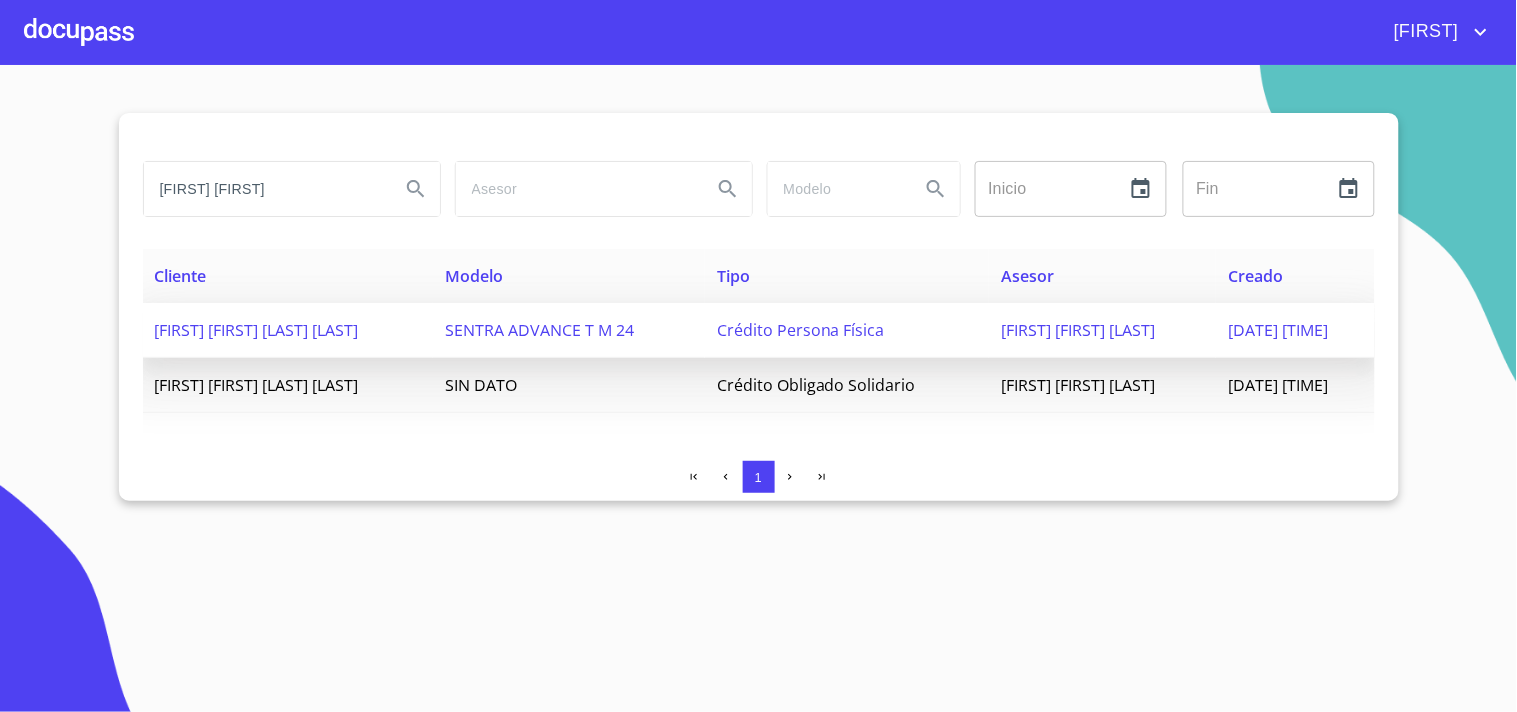 click on "HILDA  AZUCENA SUAREZ VELAZCO" at bounding box center (257, 330) 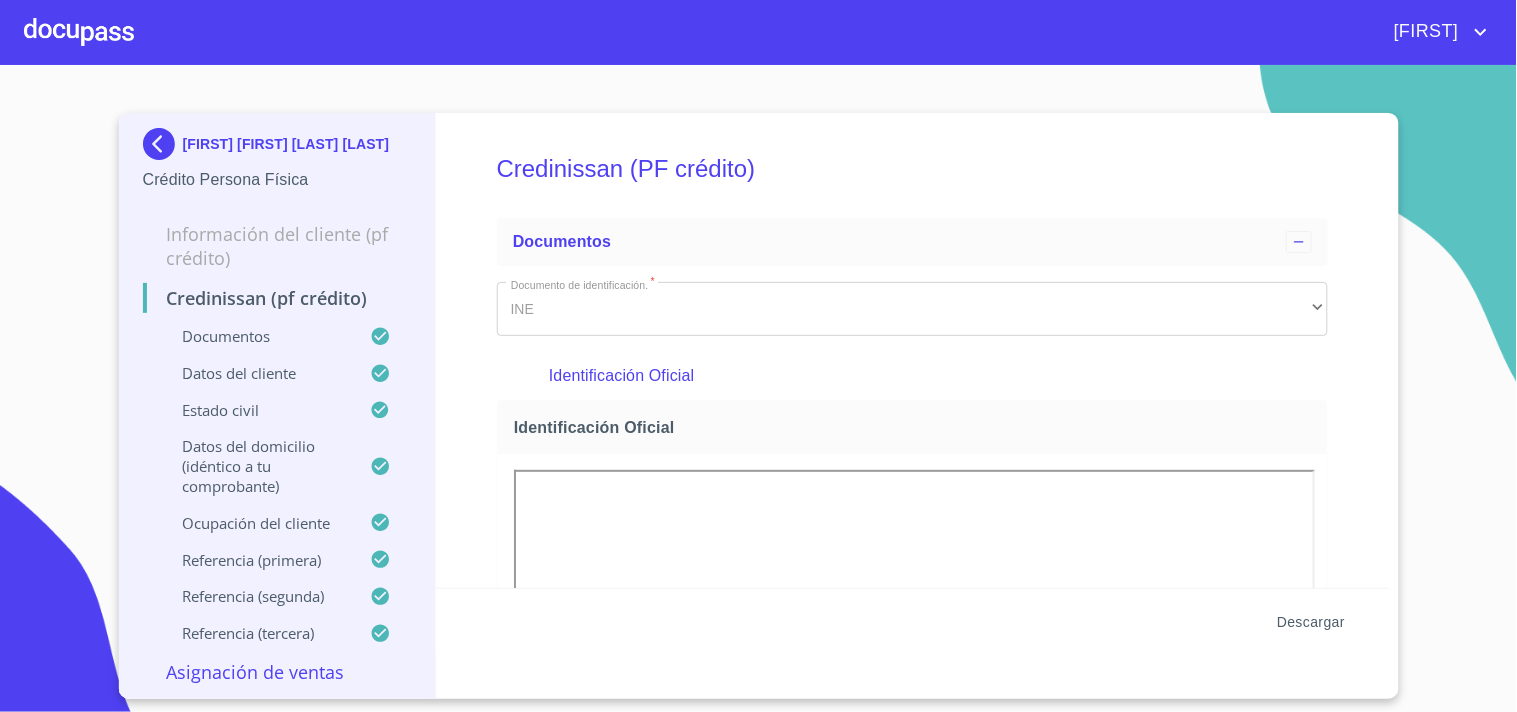 click on "Descargar" at bounding box center [1311, 622] 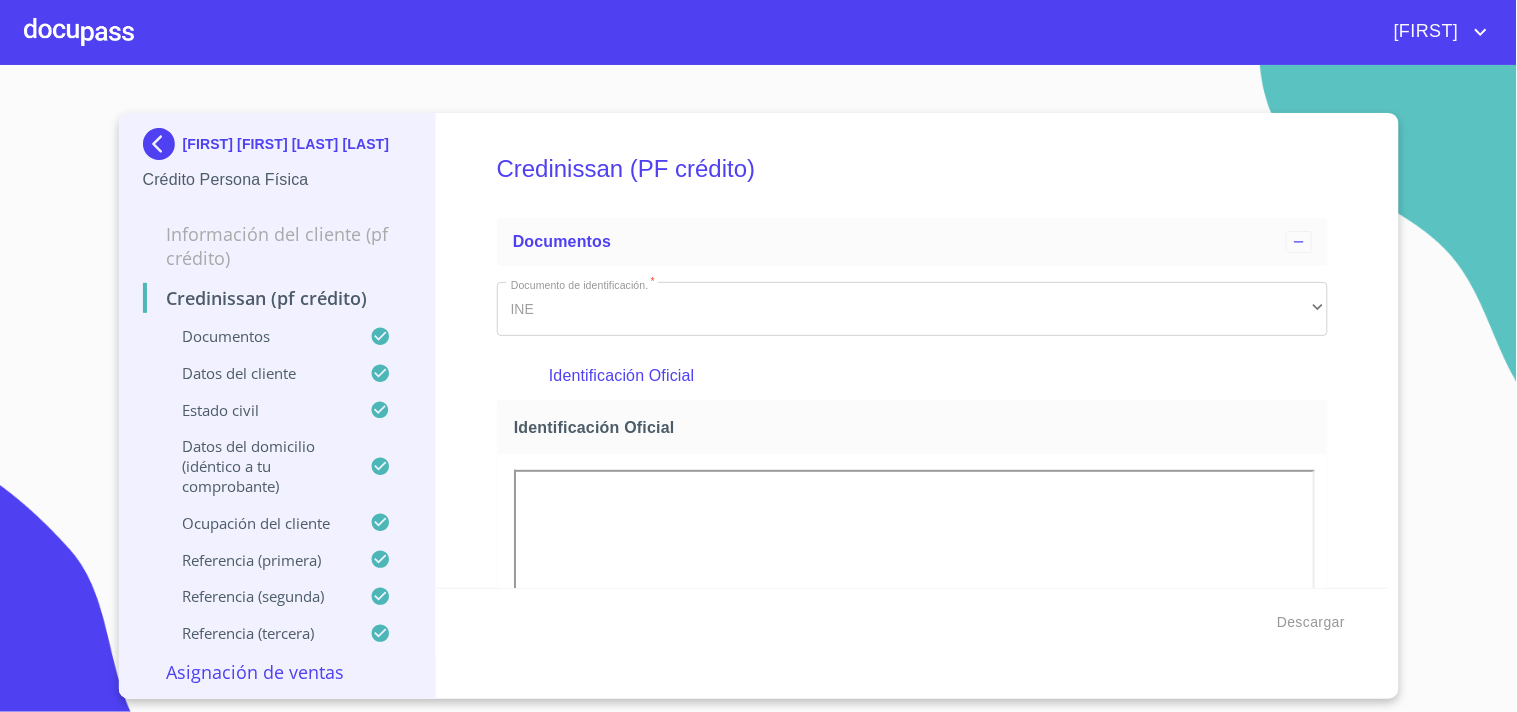 type 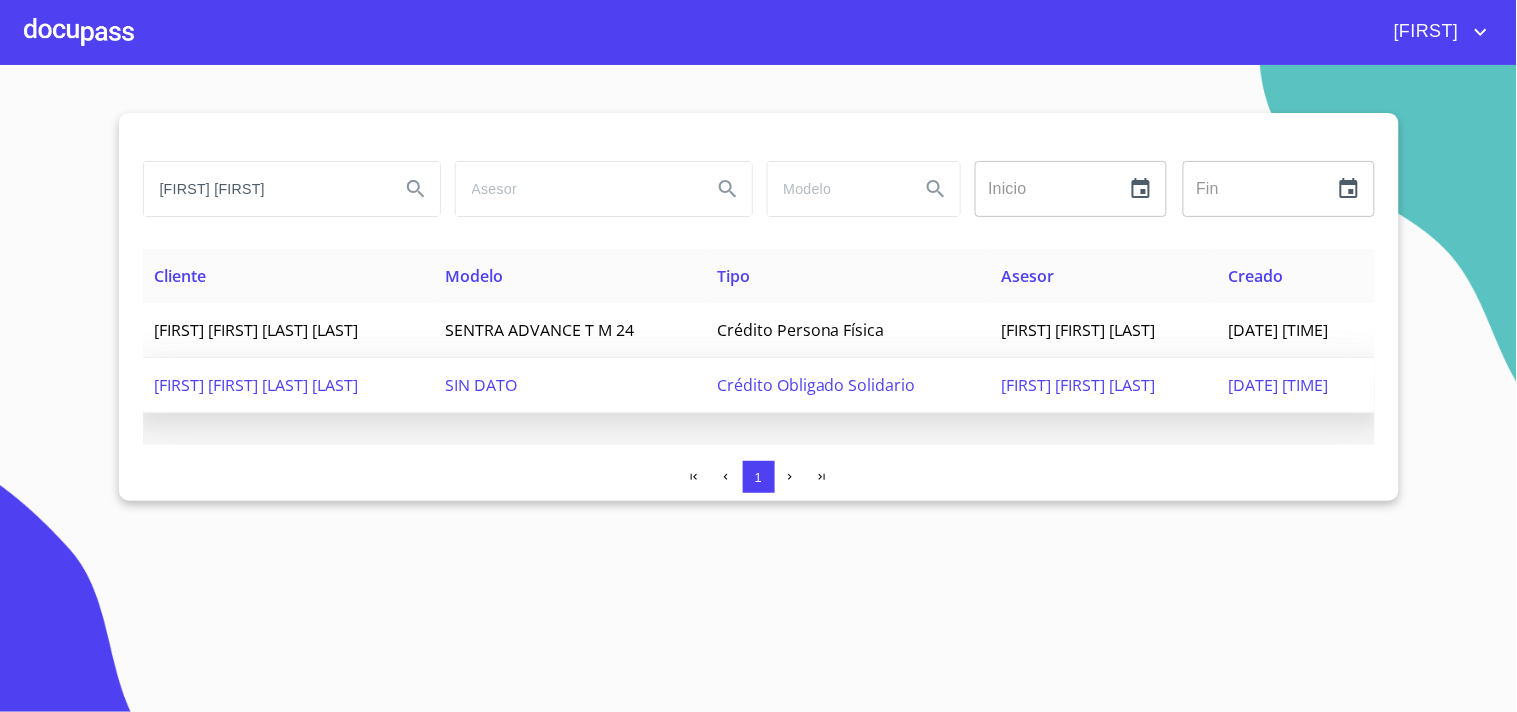 click on "HILDA  AZUCENA SUAREZ VELAZCO" at bounding box center [257, 385] 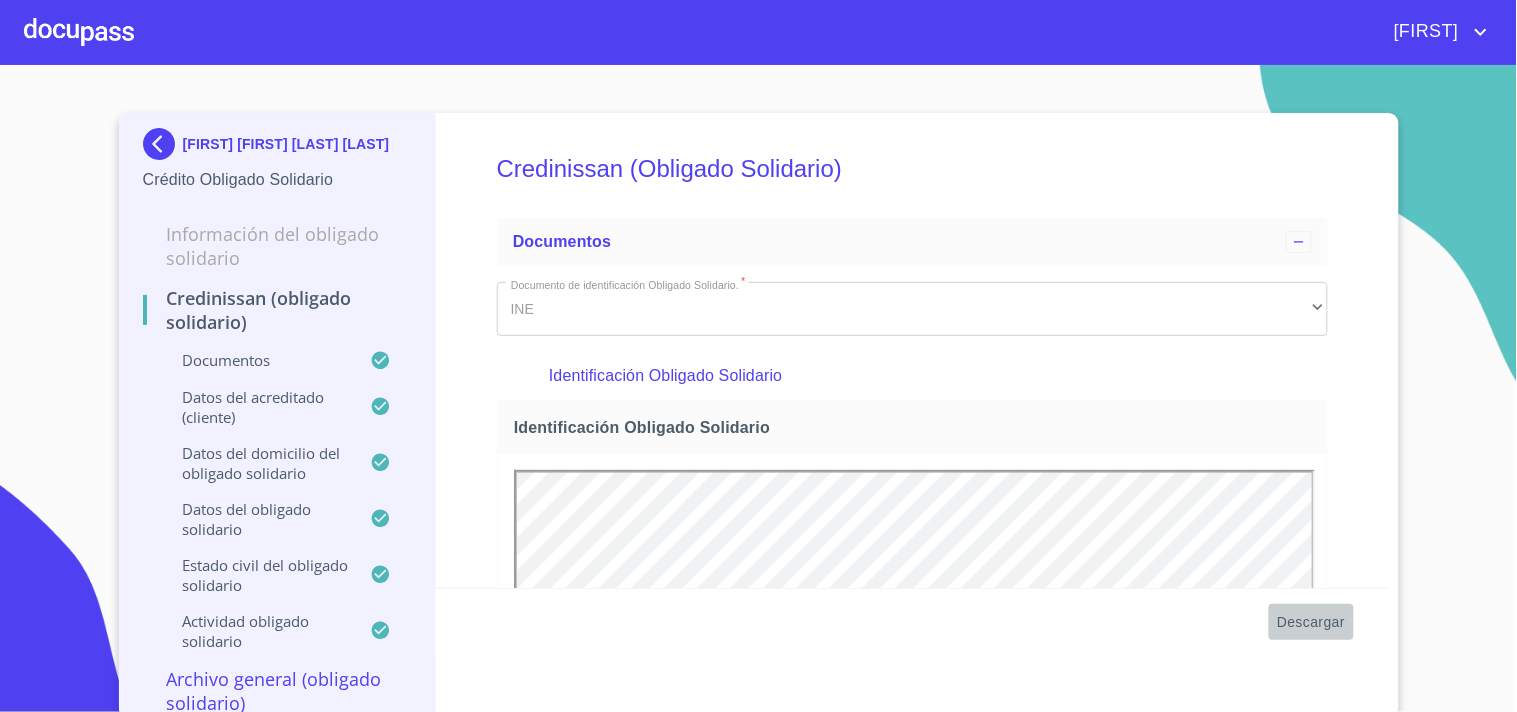 click on "Descargar" at bounding box center [1311, 622] 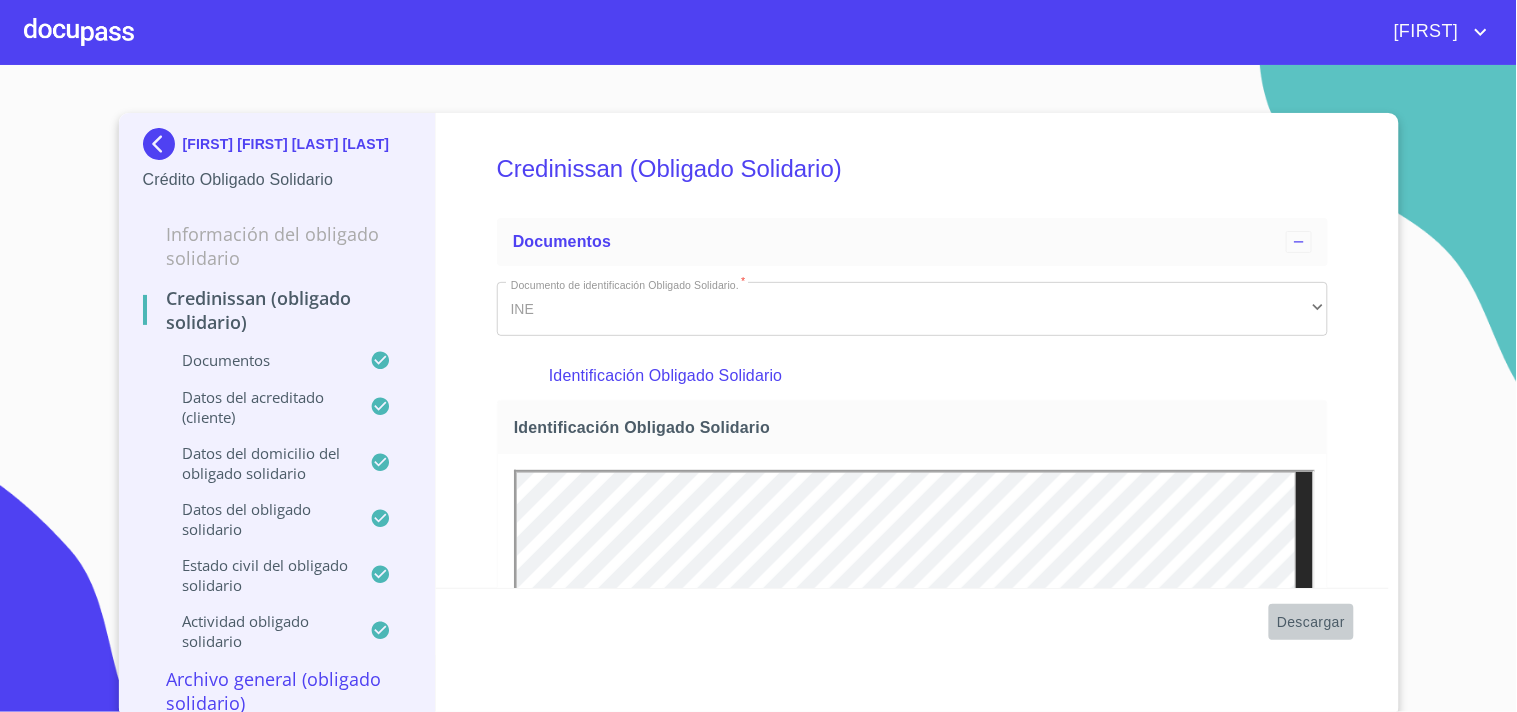 scroll, scrollTop: 0, scrollLeft: 0, axis: both 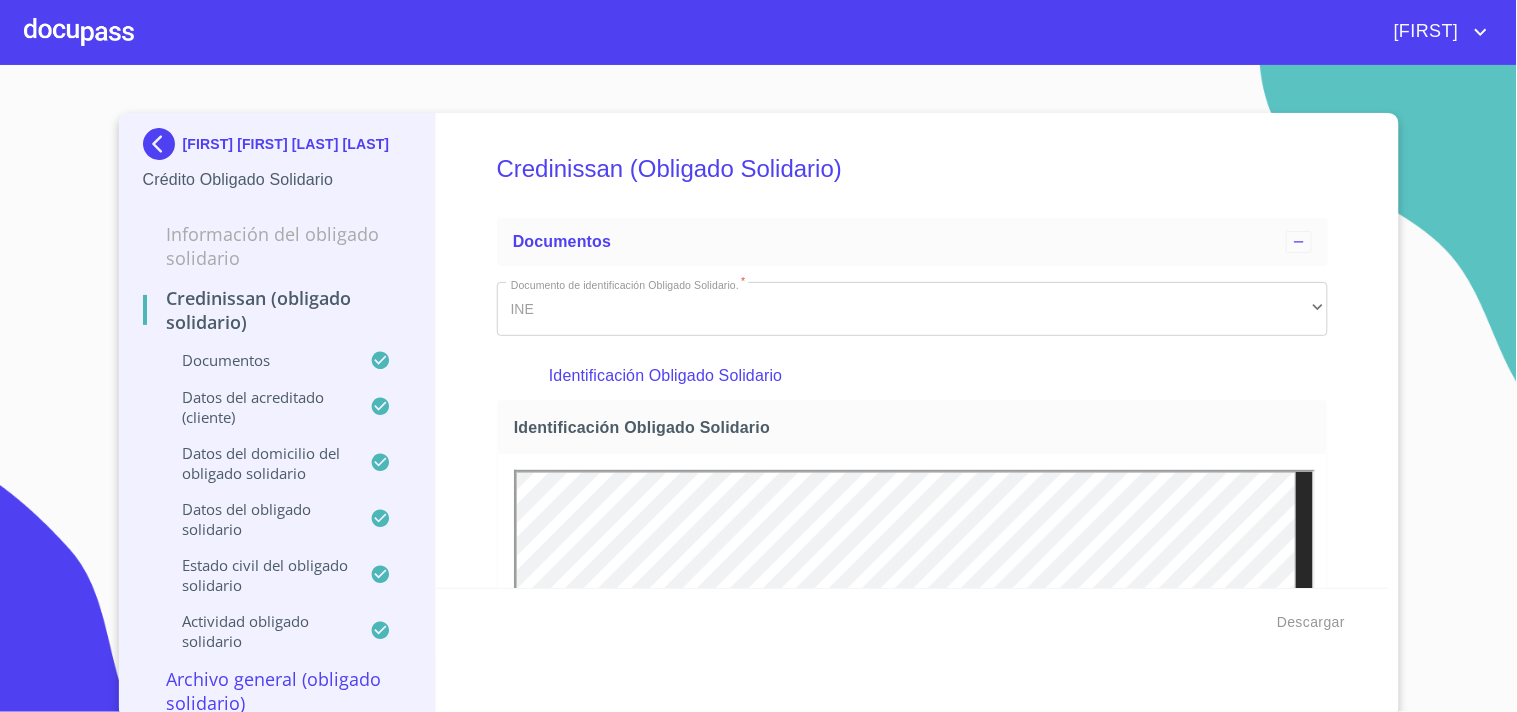 click at bounding box center [163, 144] 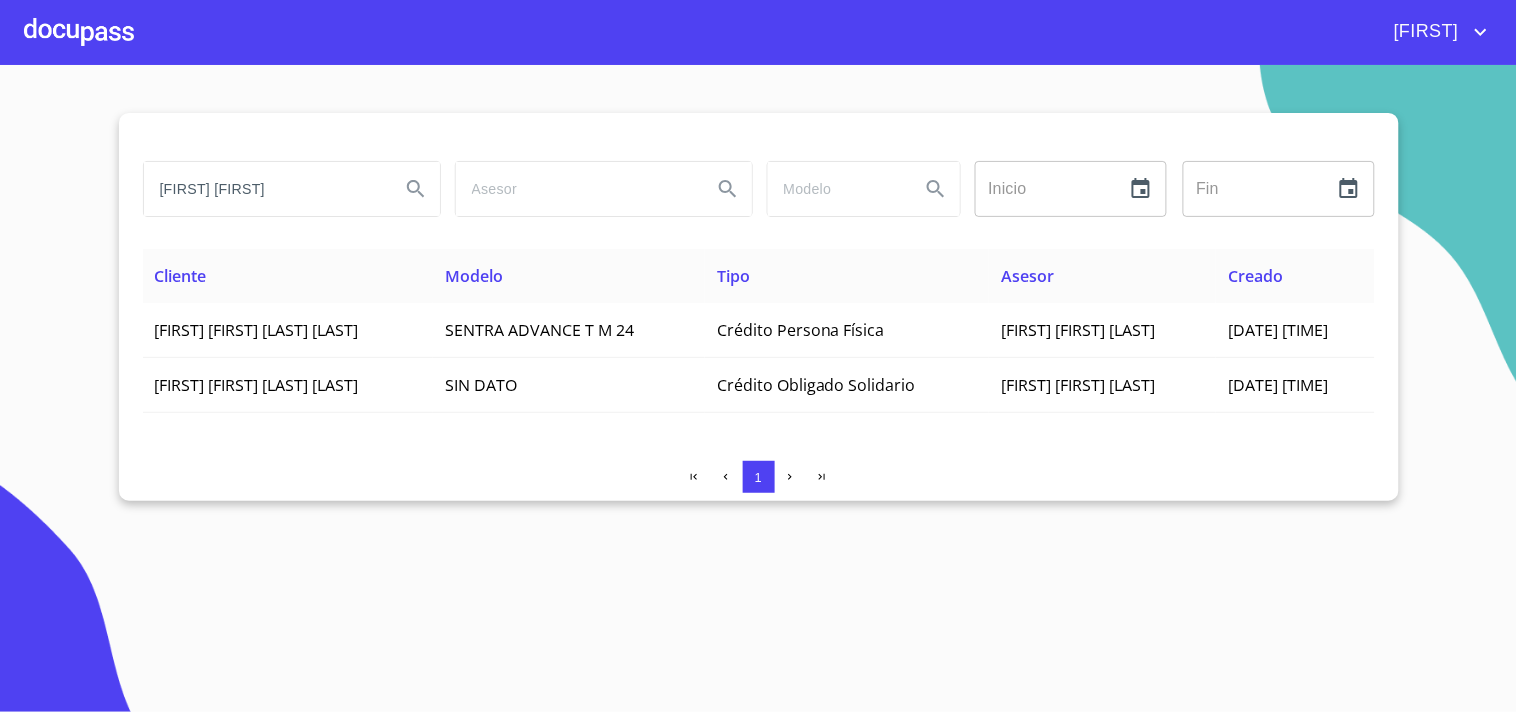 click at bounding box center (79, 32) 